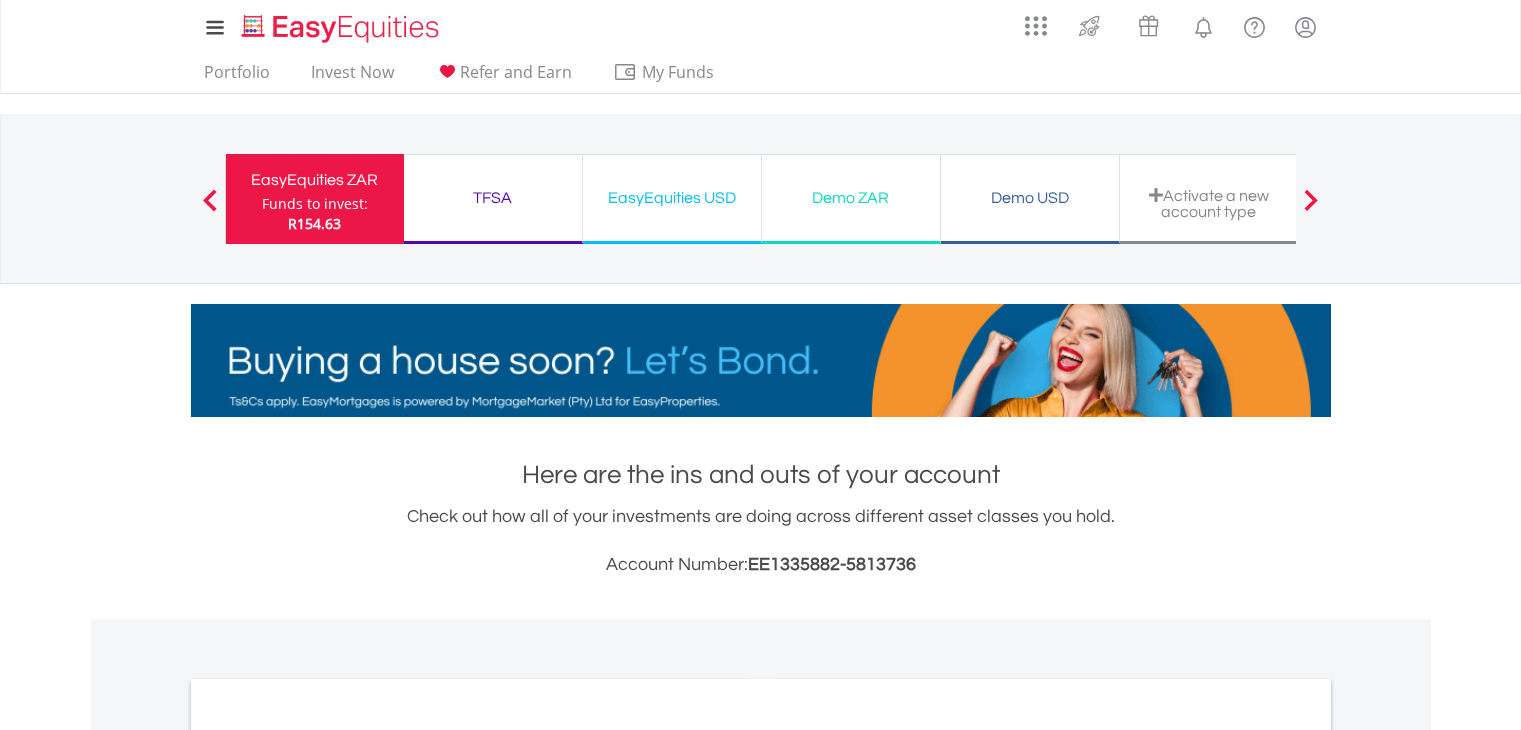 scroll, scrollTop: 400, scrollLeft: 0, axis: vertical 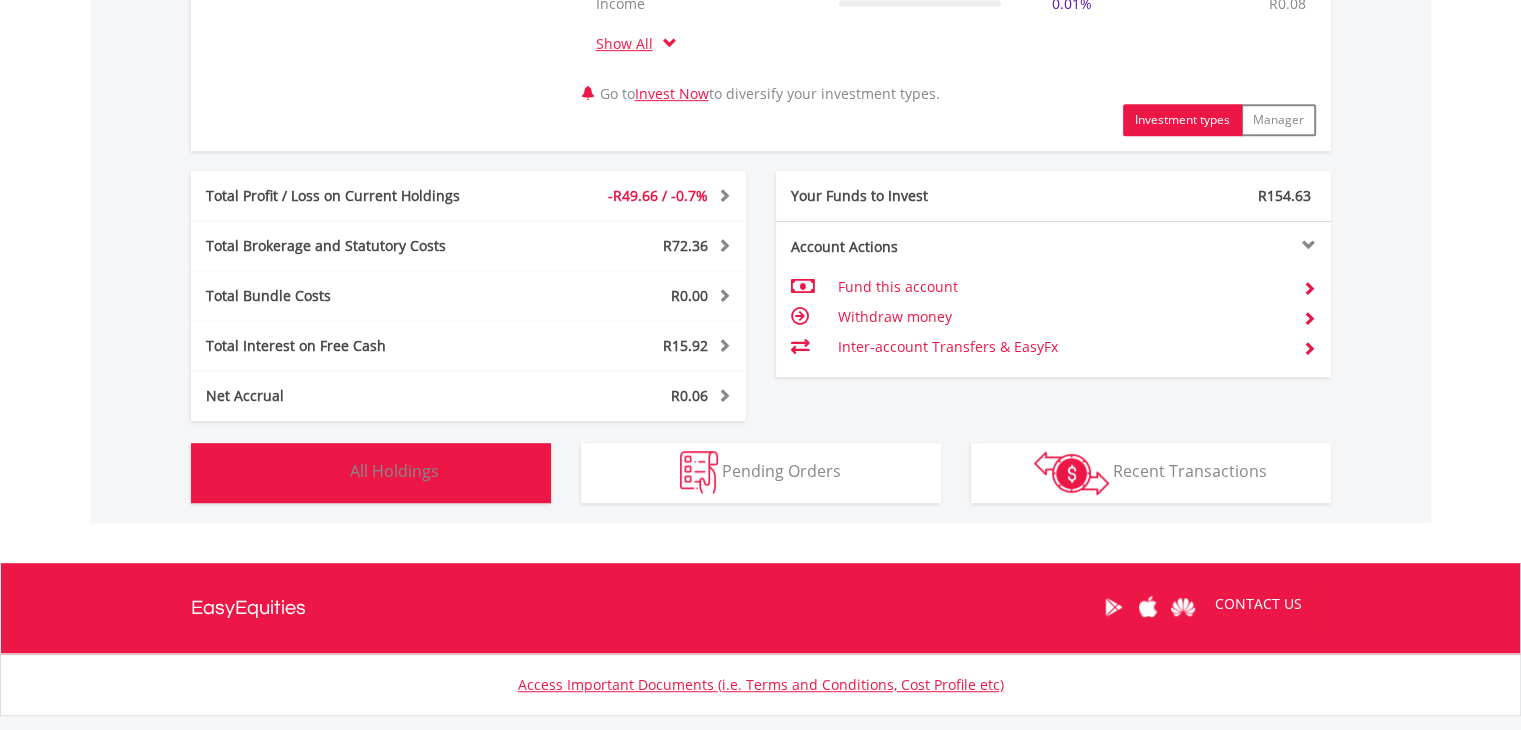 click on "Holdings
All Holdings" at bounding box center (371, 473) 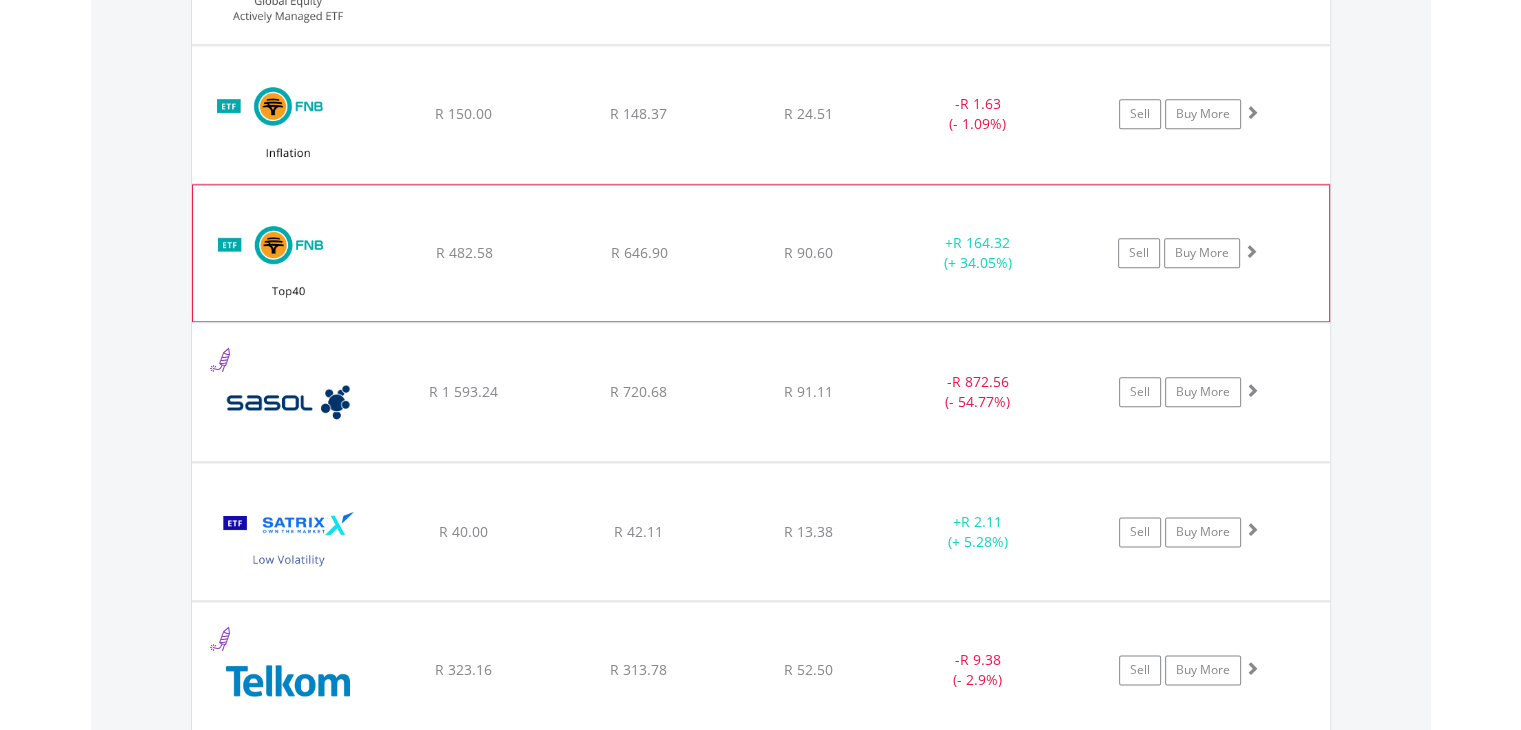 scroll, scrollTop: 2561, scrollLeft: 0, axis: vertical 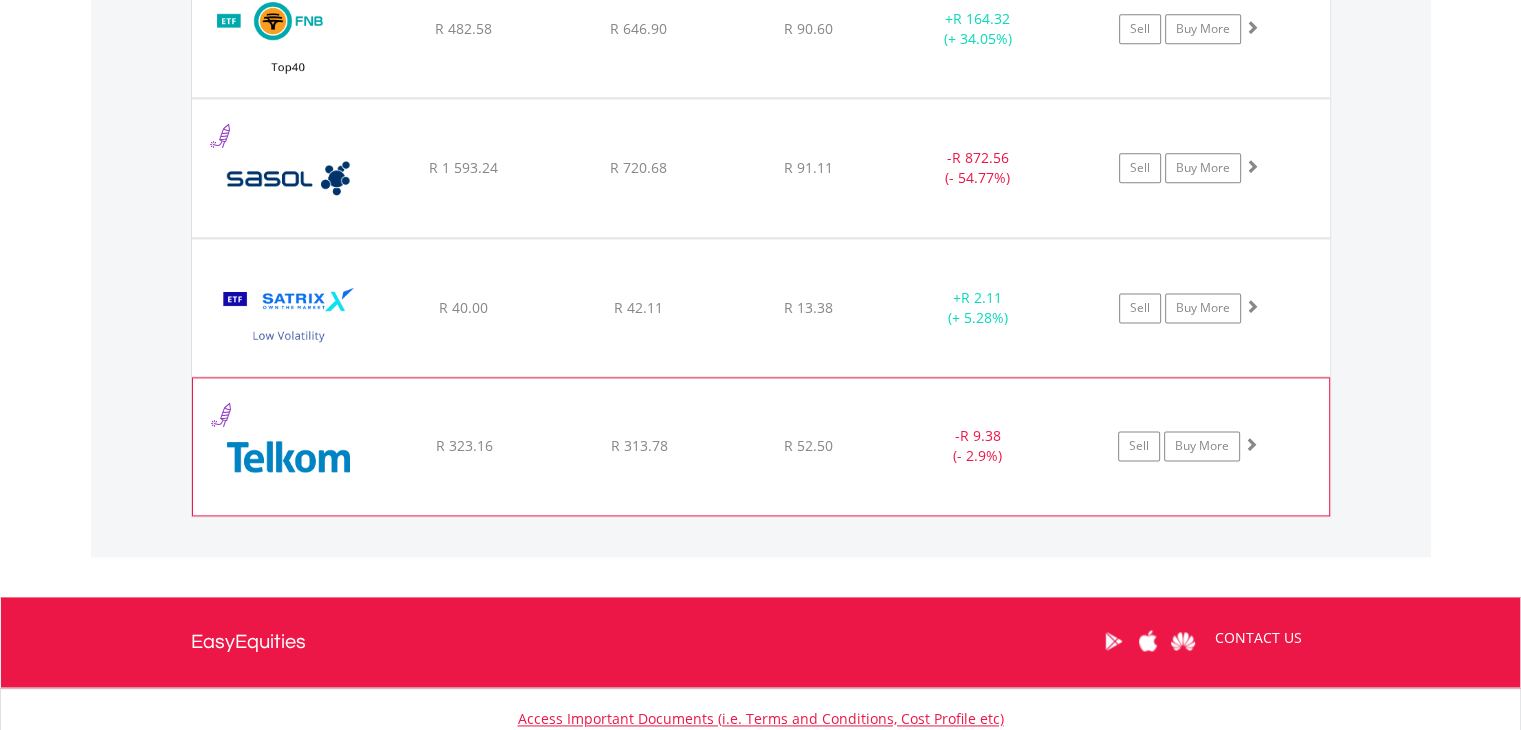 click on "﻿
Telkom SA SOC Limited
R 323.16
R 313.78
R 52.50
-  R 9.38 (- 2.9%)
Sell
Buy More" at bounding box center (761, -831) 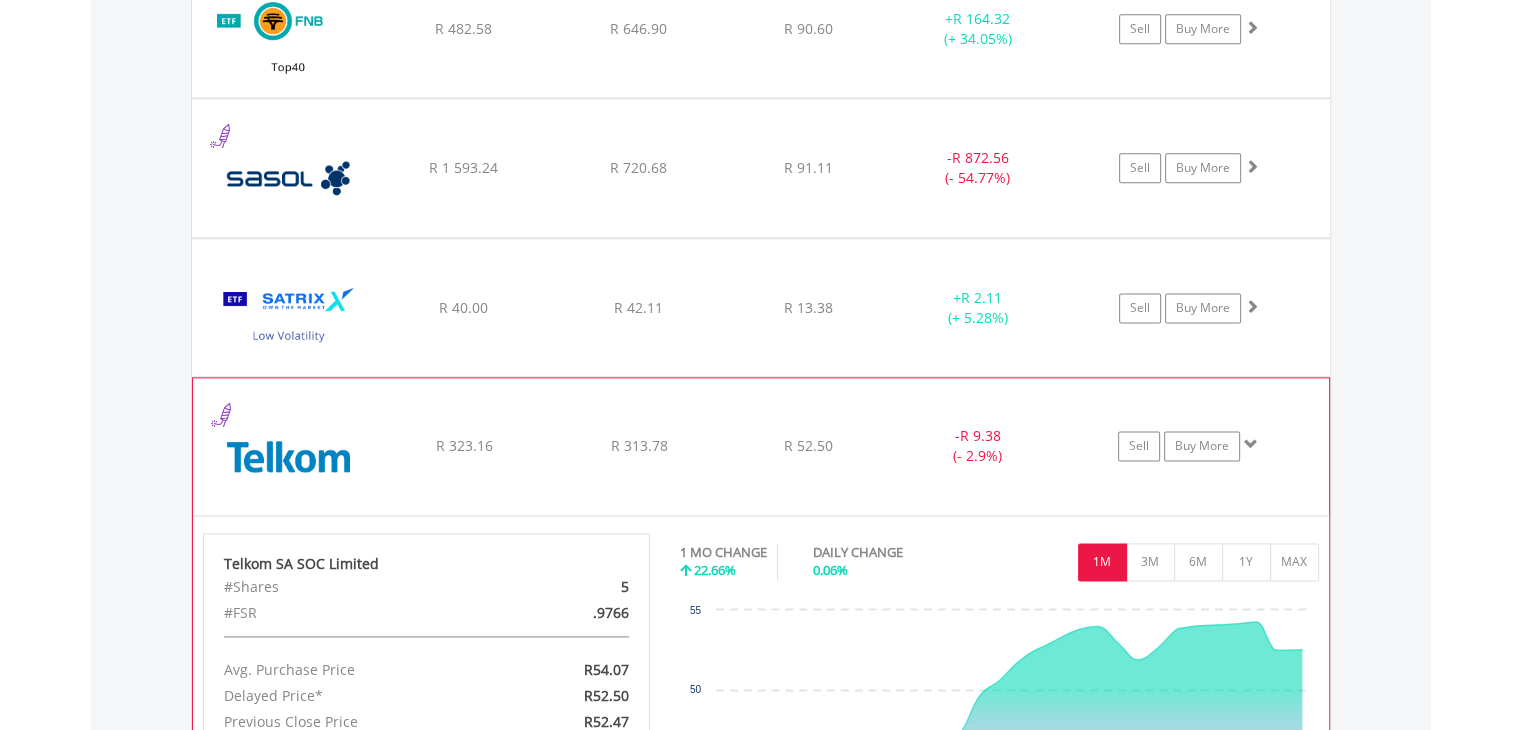 click on "﻿
Telkom SA SOC Limited
R 323.16
R 313.78
R 52.50
-  R 9.38 (- 2.9%)
Sell
Buy More" at bounding box center (761, -831) 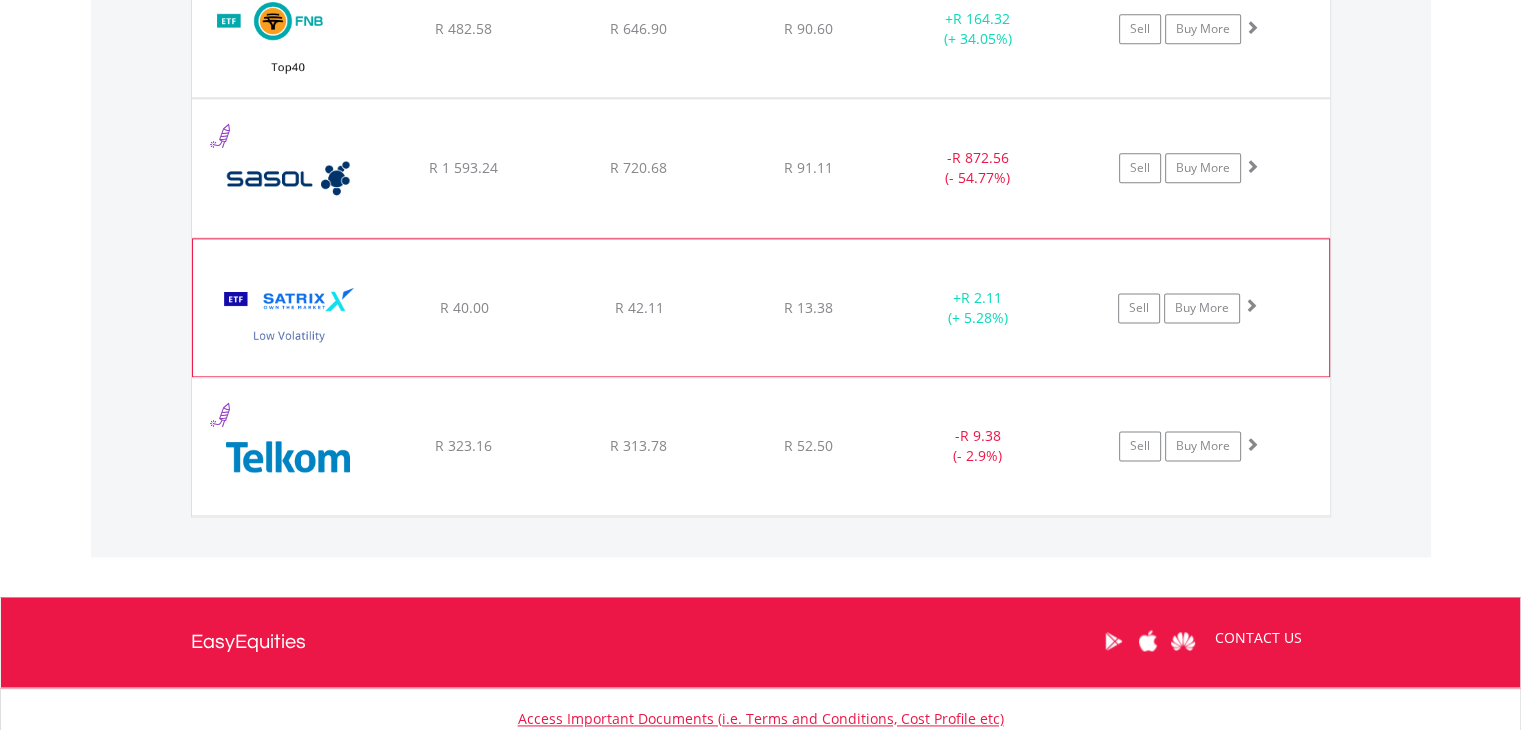 click on "﻿
Satrix Low Volatility ETF
R 40.00
R 42.11
R 13.38
+  R 2.11 (+ 5.28%)
Sell
Buy More" at bounding box center [761, -831] 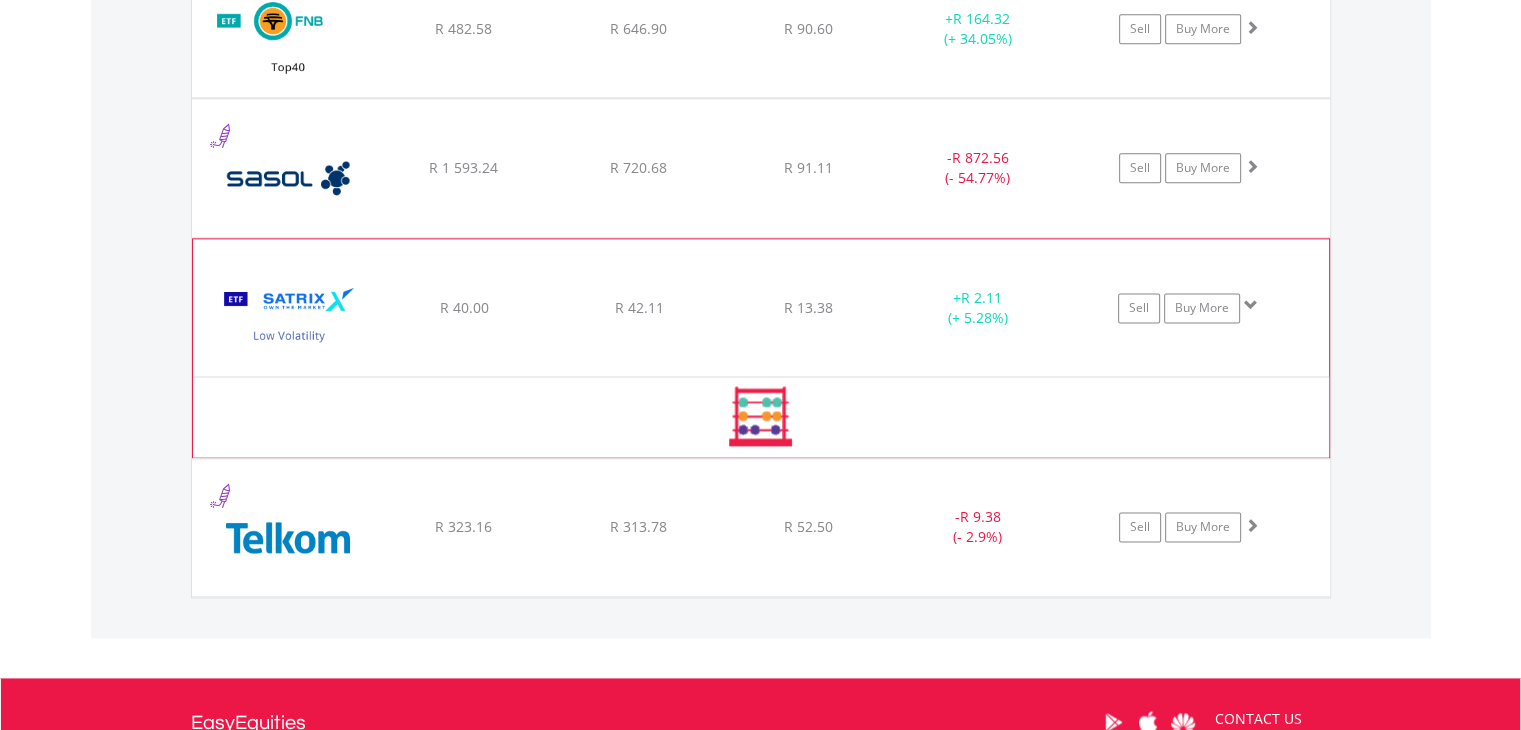 click on "﻿
Satrix Low Volatility ETF
R 40.00
R 42.11
R 13.38
+  R 2.11 (+ 5.28%)
Sell
Buy More" at bounding box center (761, -831) 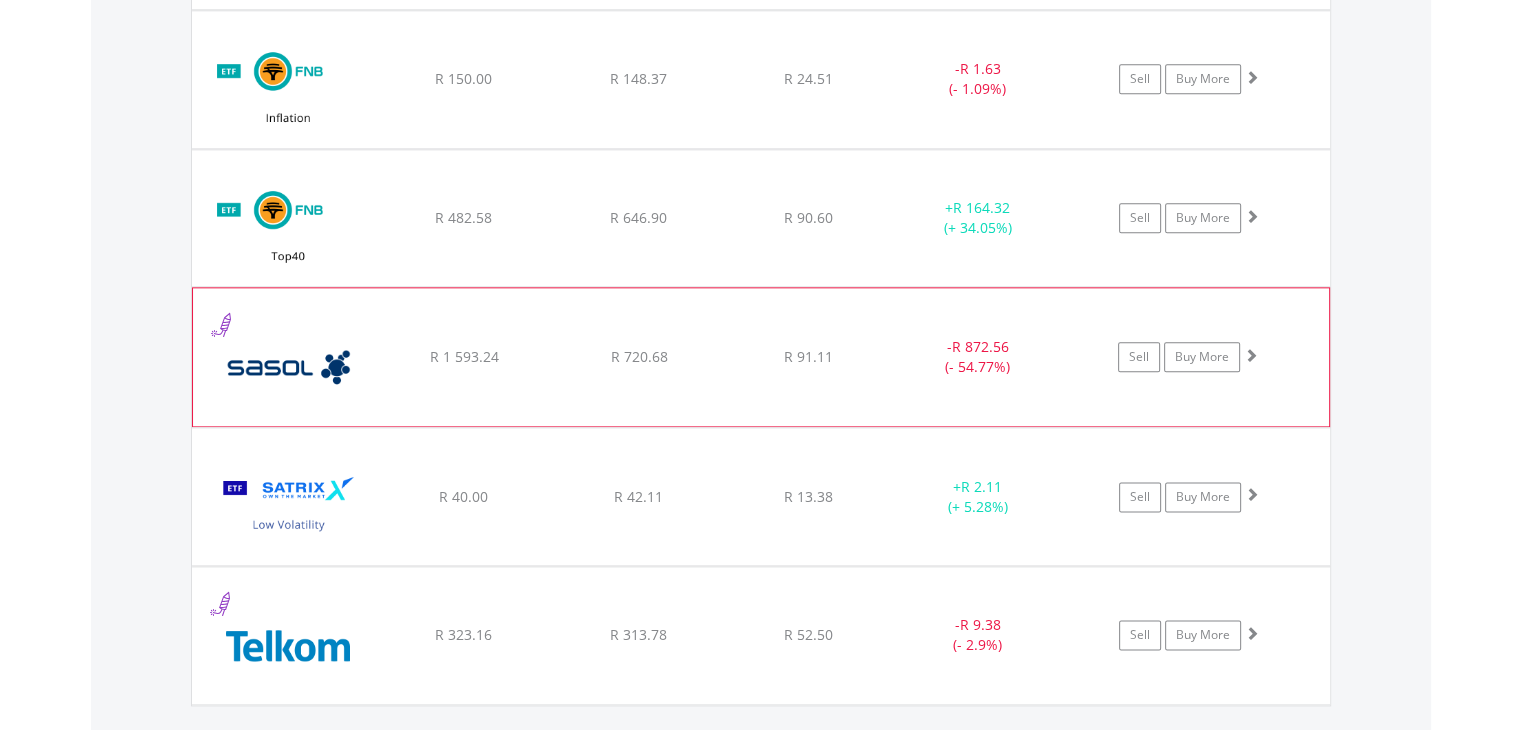 scroll, scrollTop: 2361, scrollLeft: 0, axis: vertical 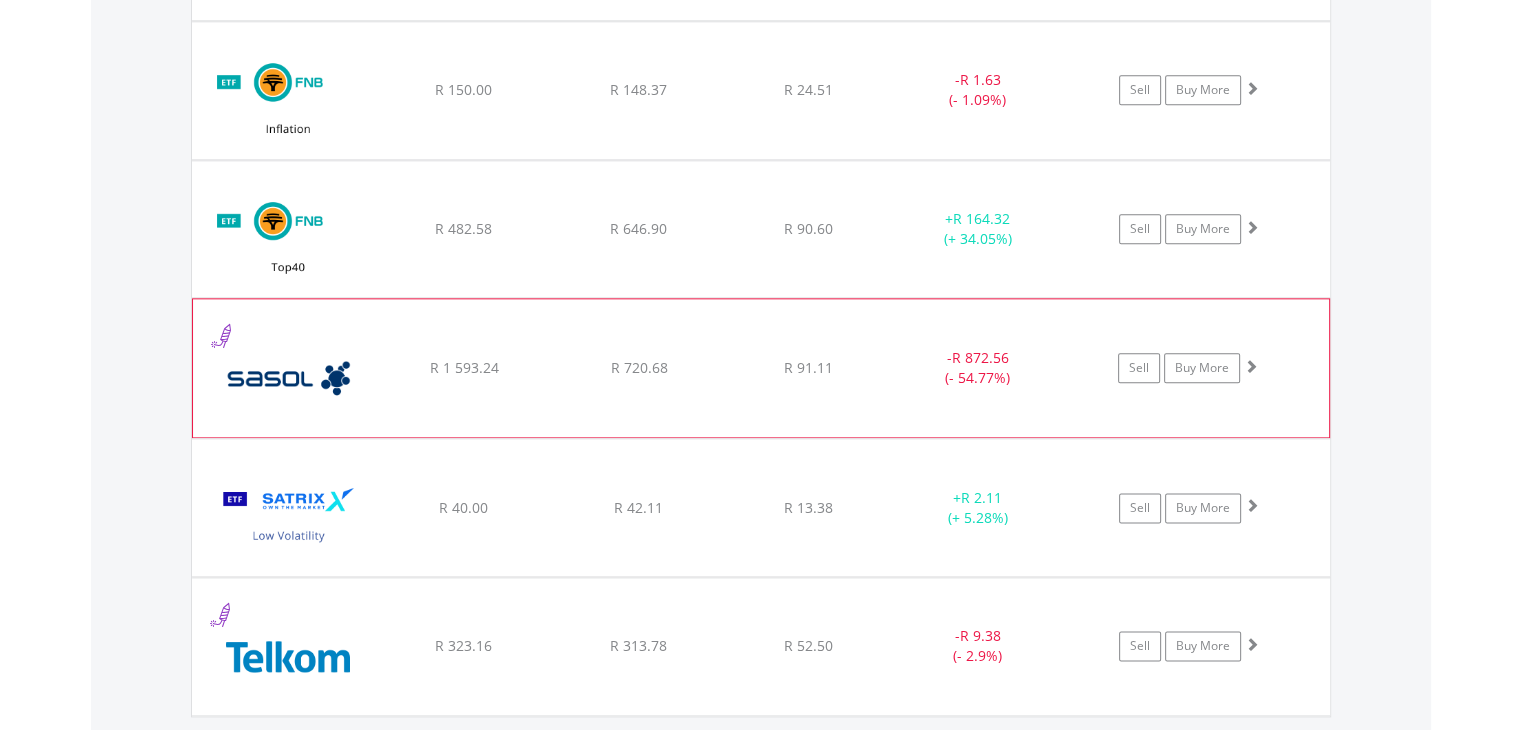 click on "﻿
Sasol Limited
R 1 593.24
R 720.68
R 91.11
-  R 872.56 (- 54.77%)
Sell
Buy More" at bounding box center (761, -631) 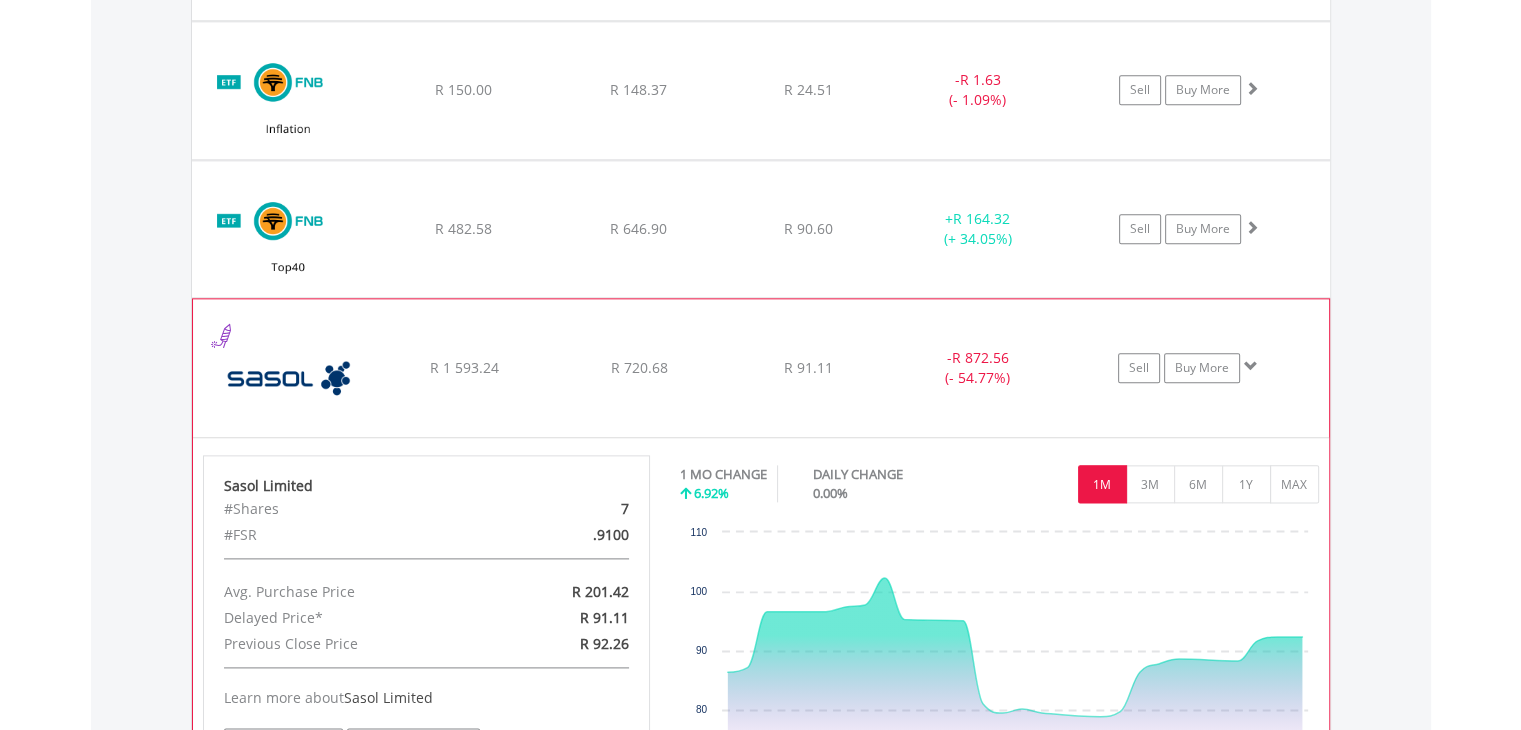 click on "﻿
Sasol Limited
R 1 593.24
R 720.68
R 91.11
-  R 872.56 (- 54.77%)
Sell
Buy More" at bounding box center (761, -631) 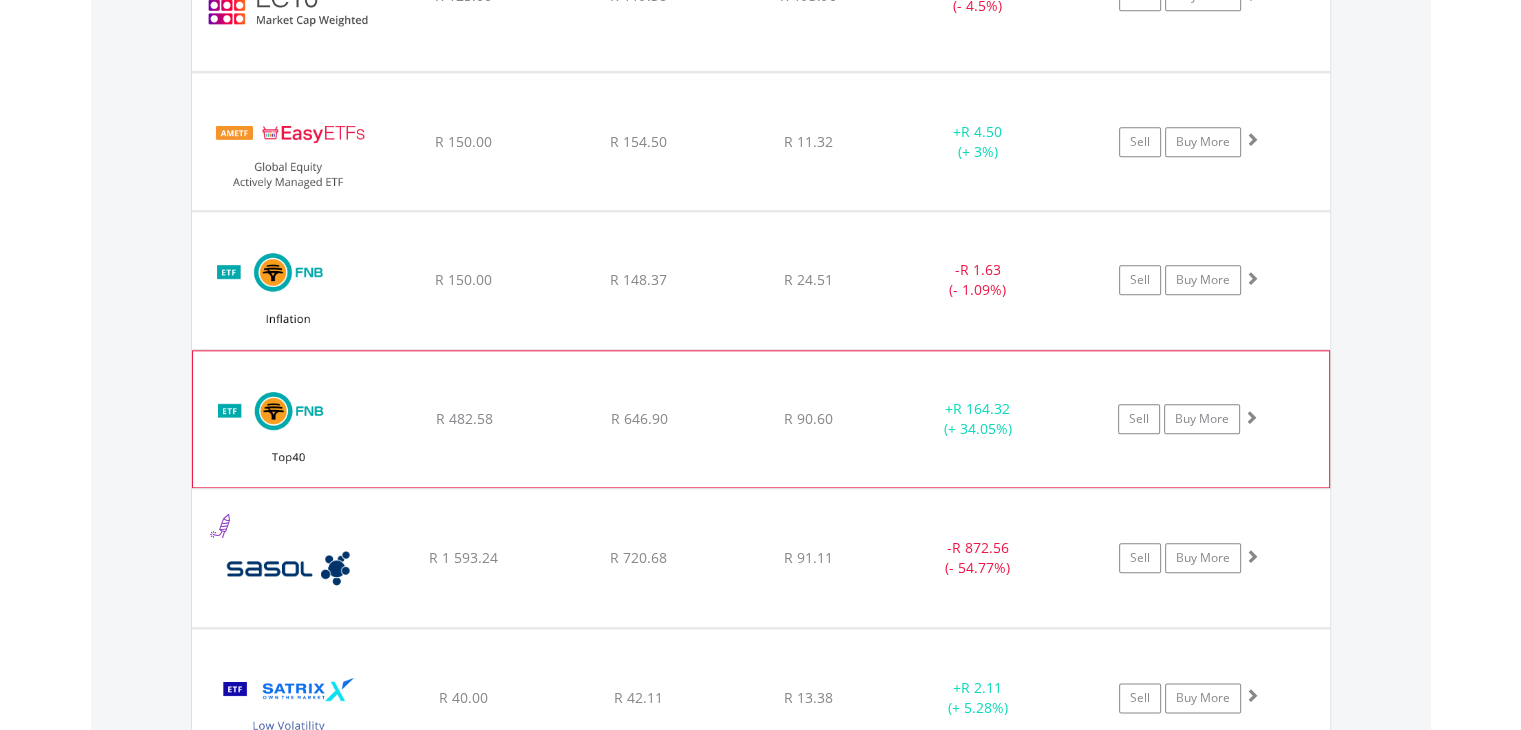 scroll, scrollTop: 1961, scrollLeft: 0, axis: vertical 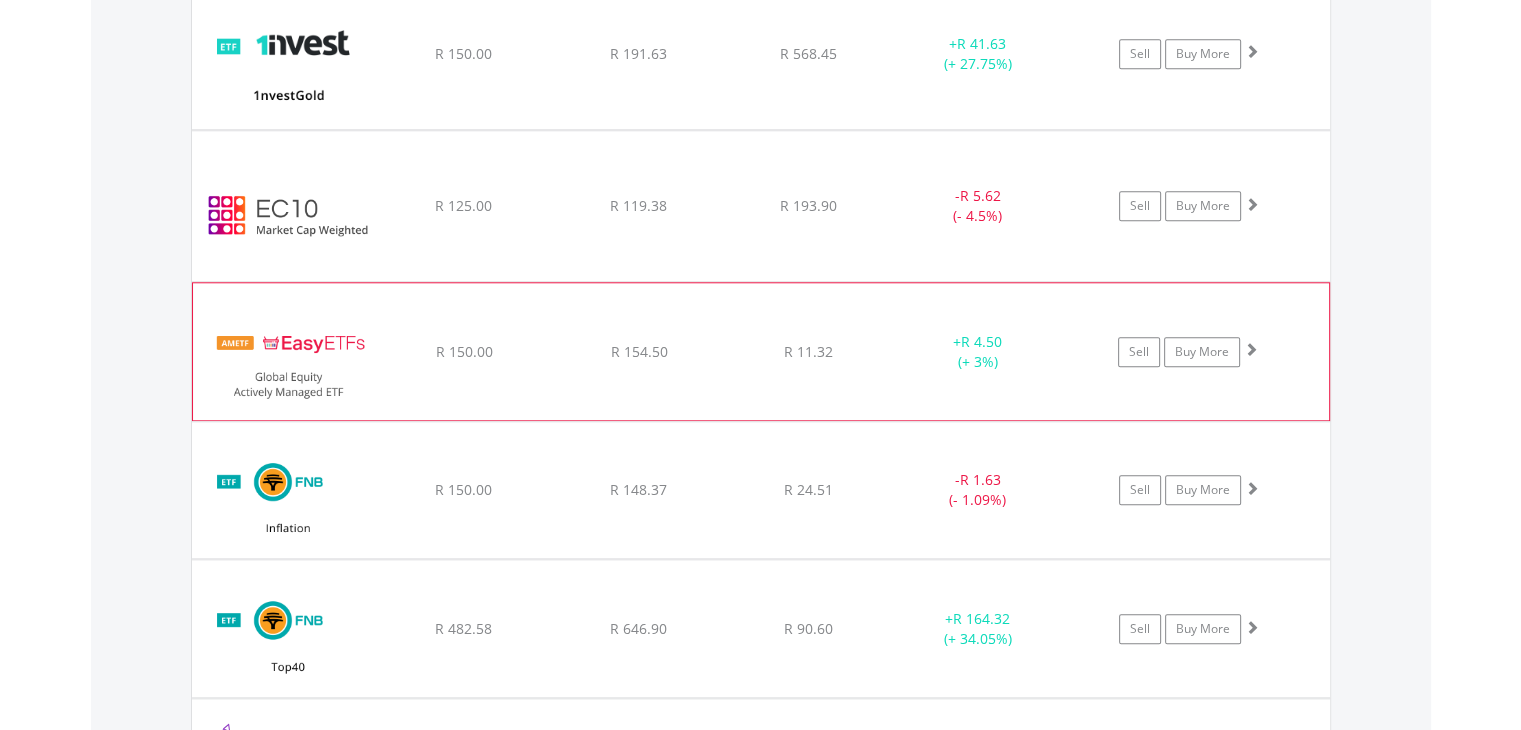 click on "R 11.32" at bounding box center (808, -231) 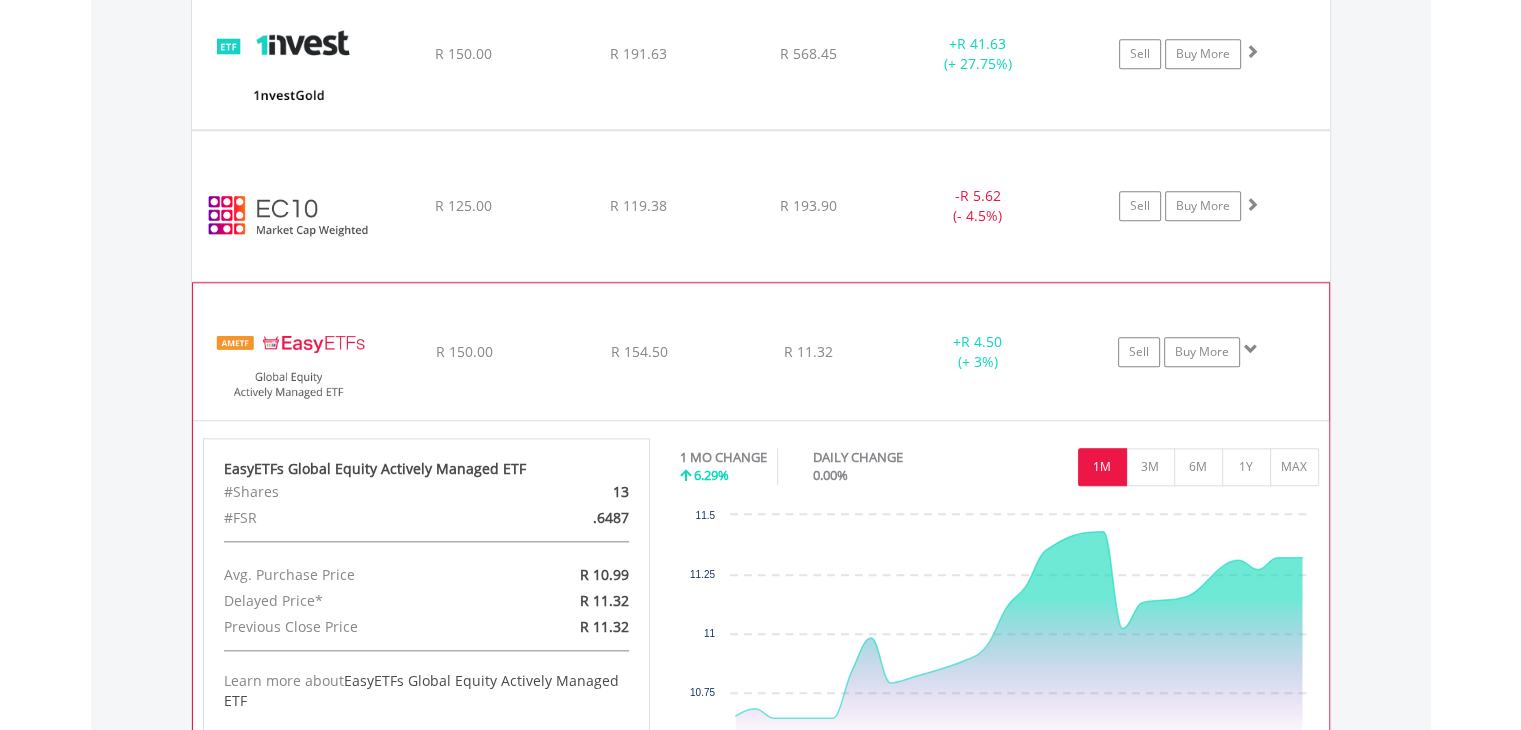 click on "R 11.32" at bounding box center (808, -231) 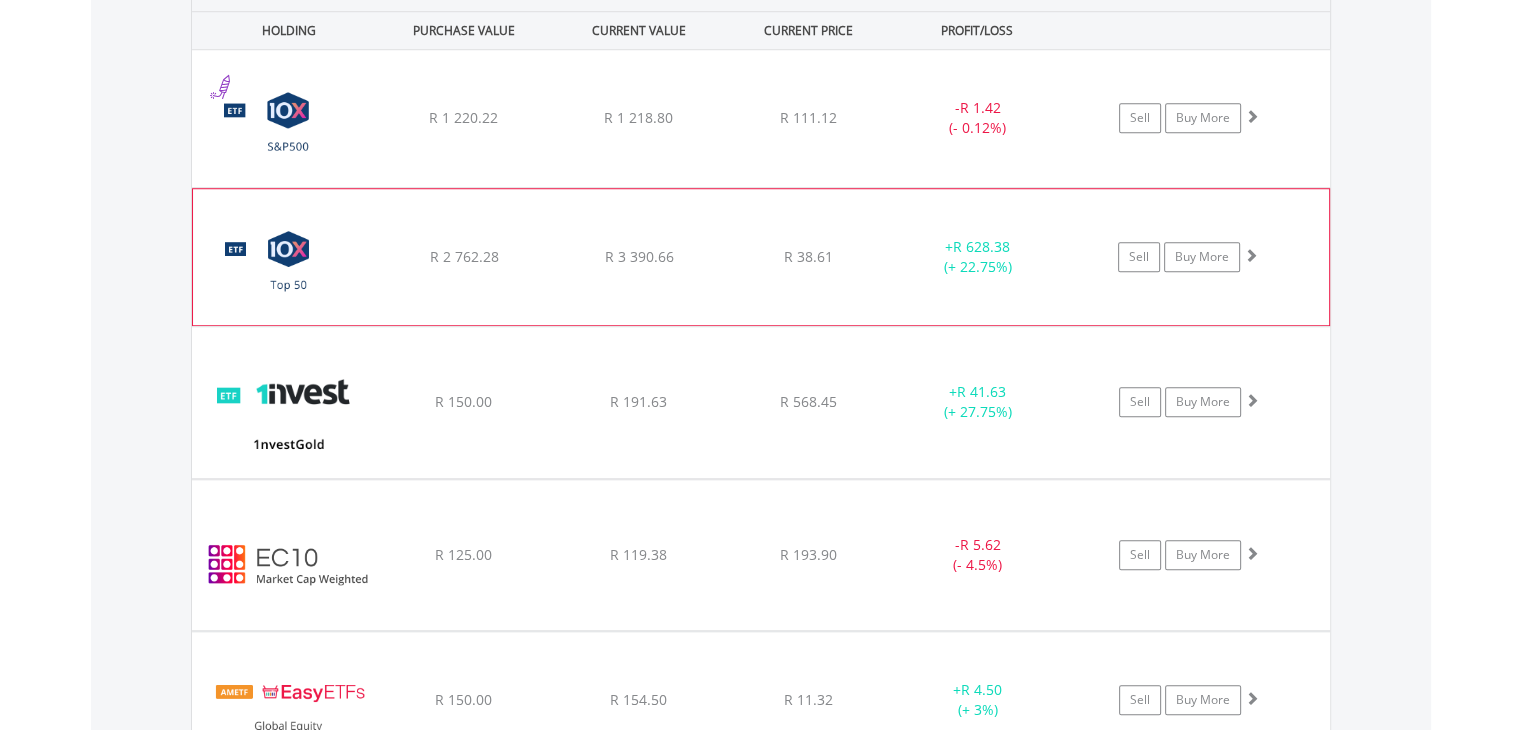 scroll, scrollTop: 1461, scrollLeft: 0, axis: vertical 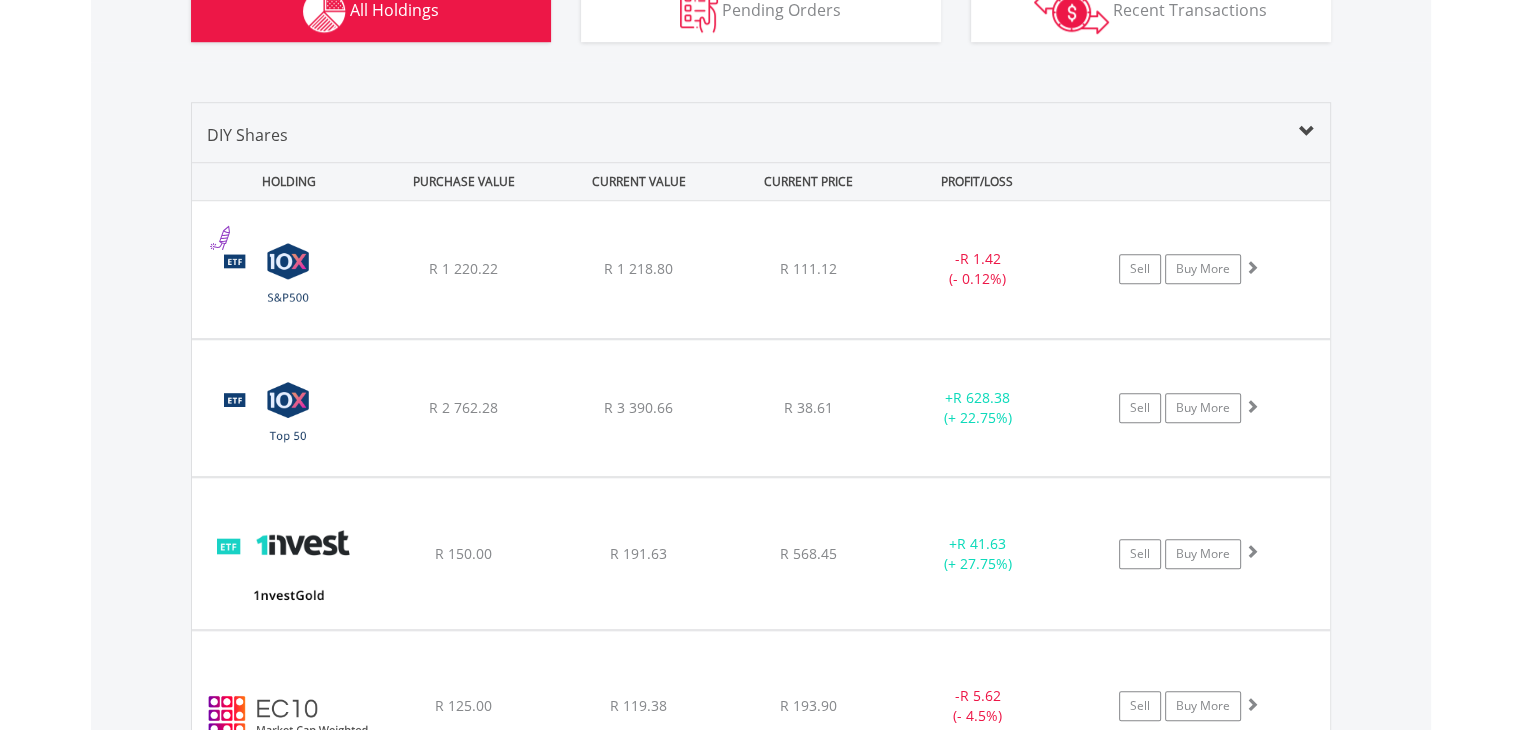 click on "PROFIT/LOSS" at bounding box center [977, 181] 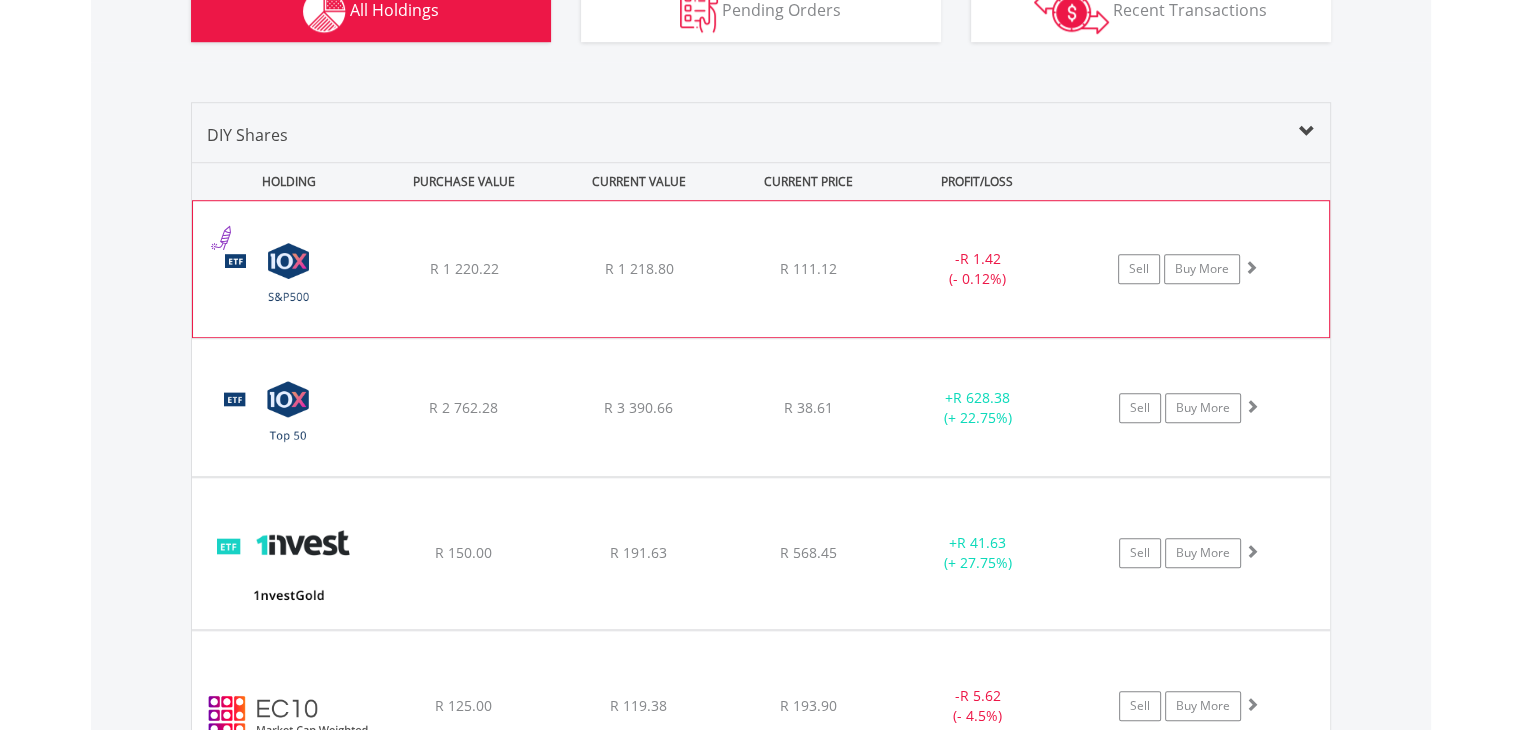 click on "﻿
10X S&P 500 Exchange Traded Fund
R 1 220.22
R 1 218.80
R 111.12
-  R 1.42 (- 0.12%)
Sell
Buy More" at bounding box center (761, 269) 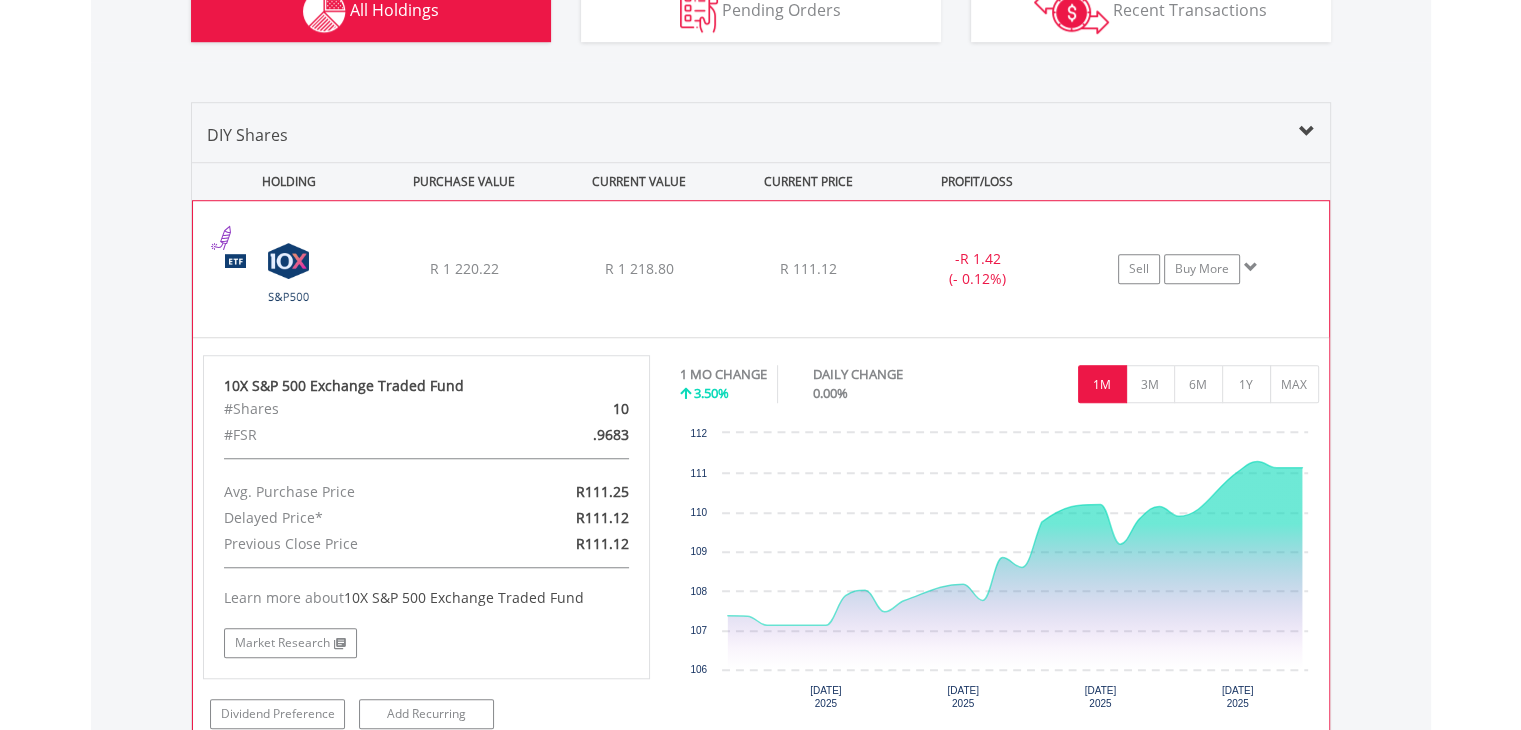 click on "﻿
10X S&P 500 Exchange Traded Fund
R 1 220.22
R 1 218.80
R 111.12
-  R 1.42 (- 0.12%)
Sell
Buy More" at bounding box center [761, 269] 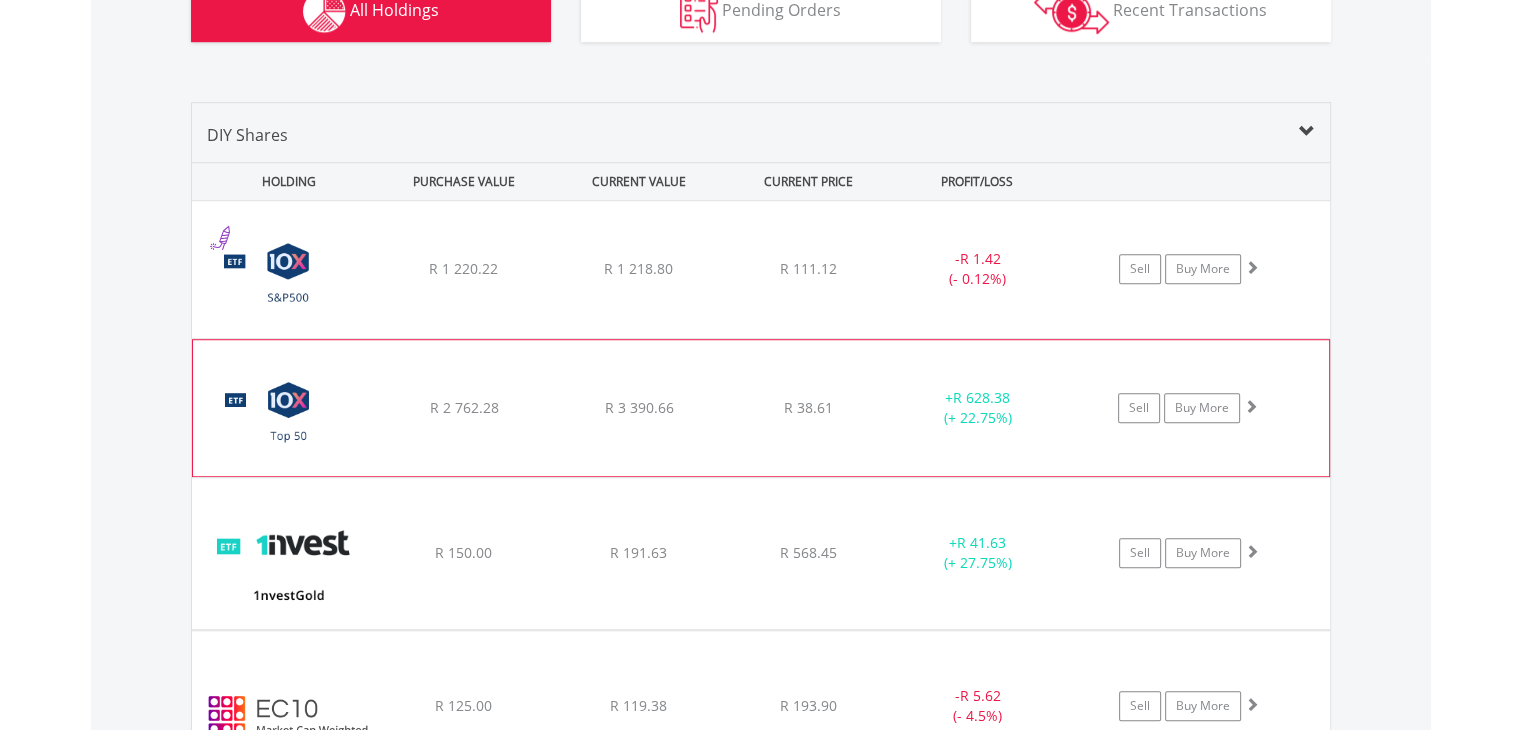 click on "﻿
10X S&P [GEOGRAPHIC_DATA] Top50 Index Exchange Traded Fund
R 2 762.28
R 3 390.66
R 38.61
+  R 628.38 (+ 22.75%)
Sell
Buy More" at bounding box center (761, 269) 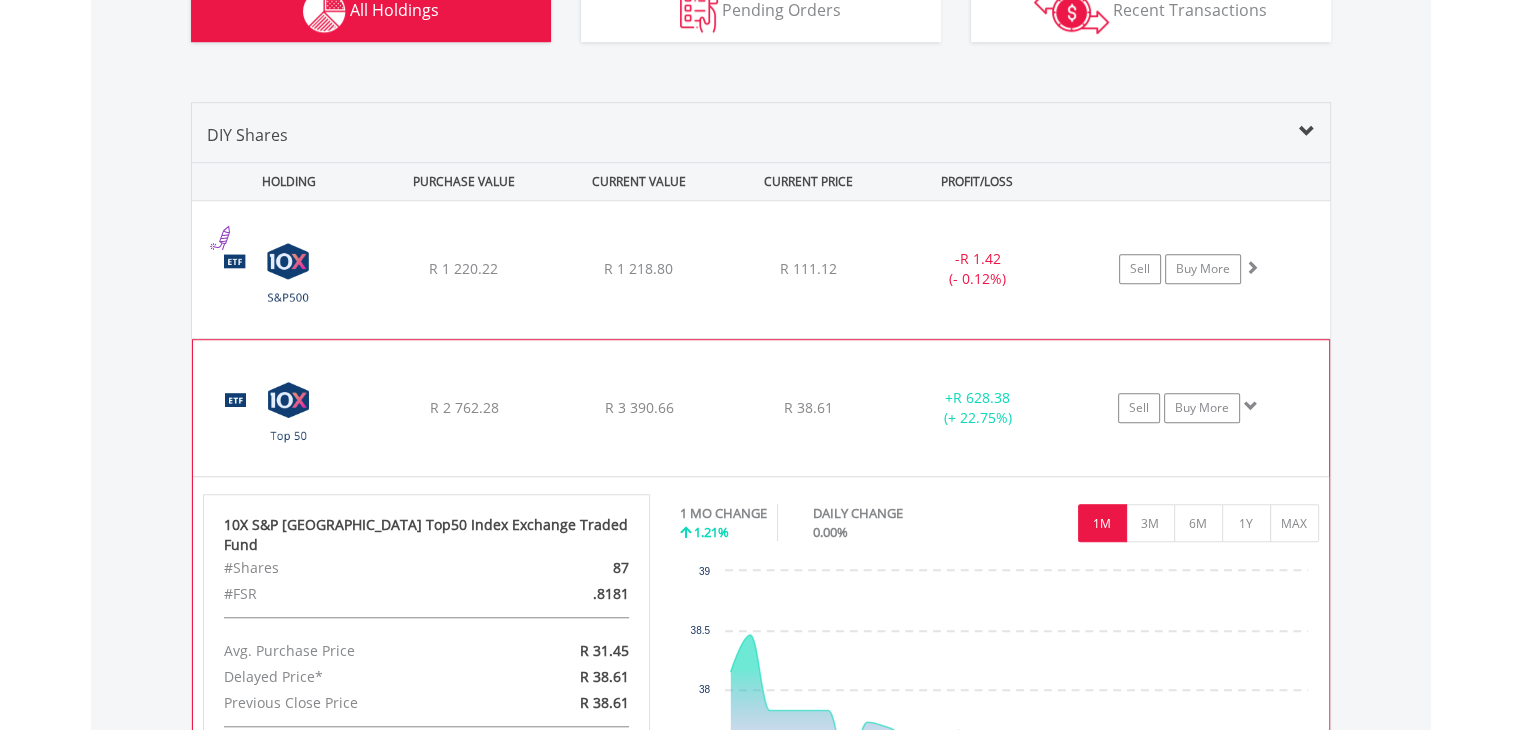 click on "﻿
10X S&P [GEOGRAPHIC_DATA] Top50 Index Exchange Traded Fund
R 2 762.28
R 3 390.66
R 38.61
+  R 628.38 (+ 22.75%)
Sell
Buy More" at bounding box center (761, 269) 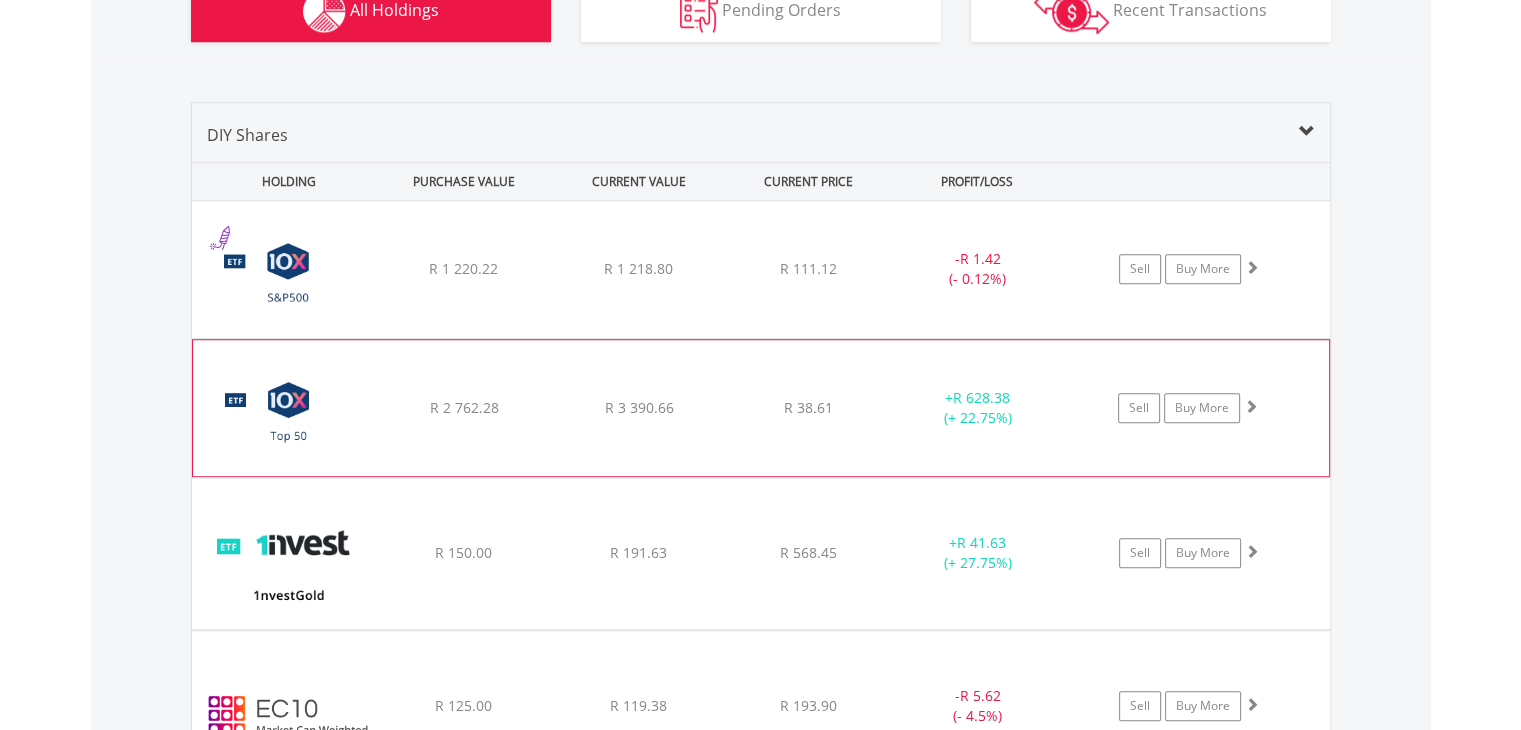click on "﻿
10X S&P [GEOGRAPHIC_DATA] Top50 Index Exchange Traded Fund
R 2 762.28
R 3 390.66
R 38.61
+  R 628.38 (+ 22.75%)
Sell
Buy More" at bounding box center [761, 269] 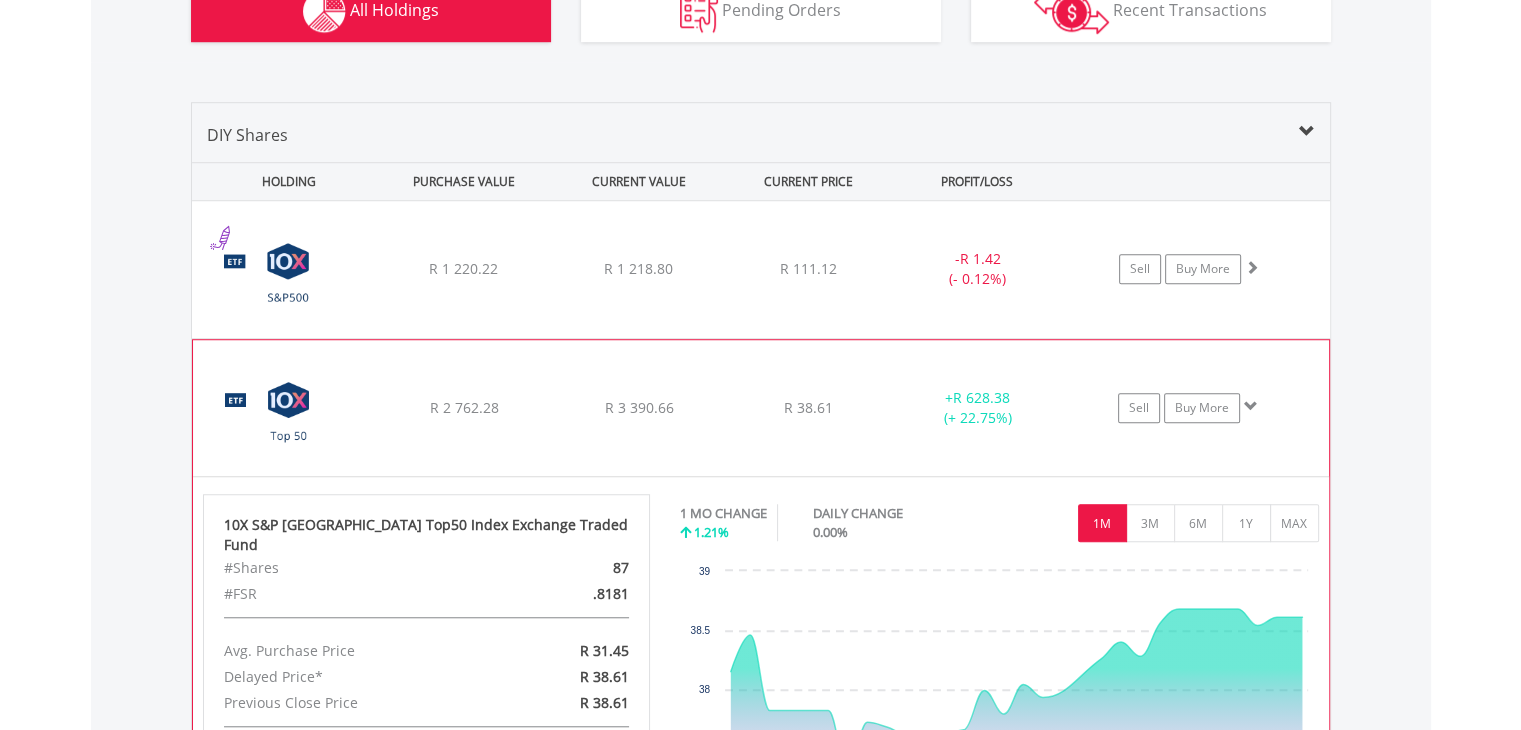 click on "﻿
10X S&P [GEOGRAPHIC_DATA] Top50 Index Exchange Traded Fund
R 2 762.28
R 3 390.66
R 38.61
+  R 628.38 (+ 22.75%)
Sell
Buy More" at bounding box center (761, 269) 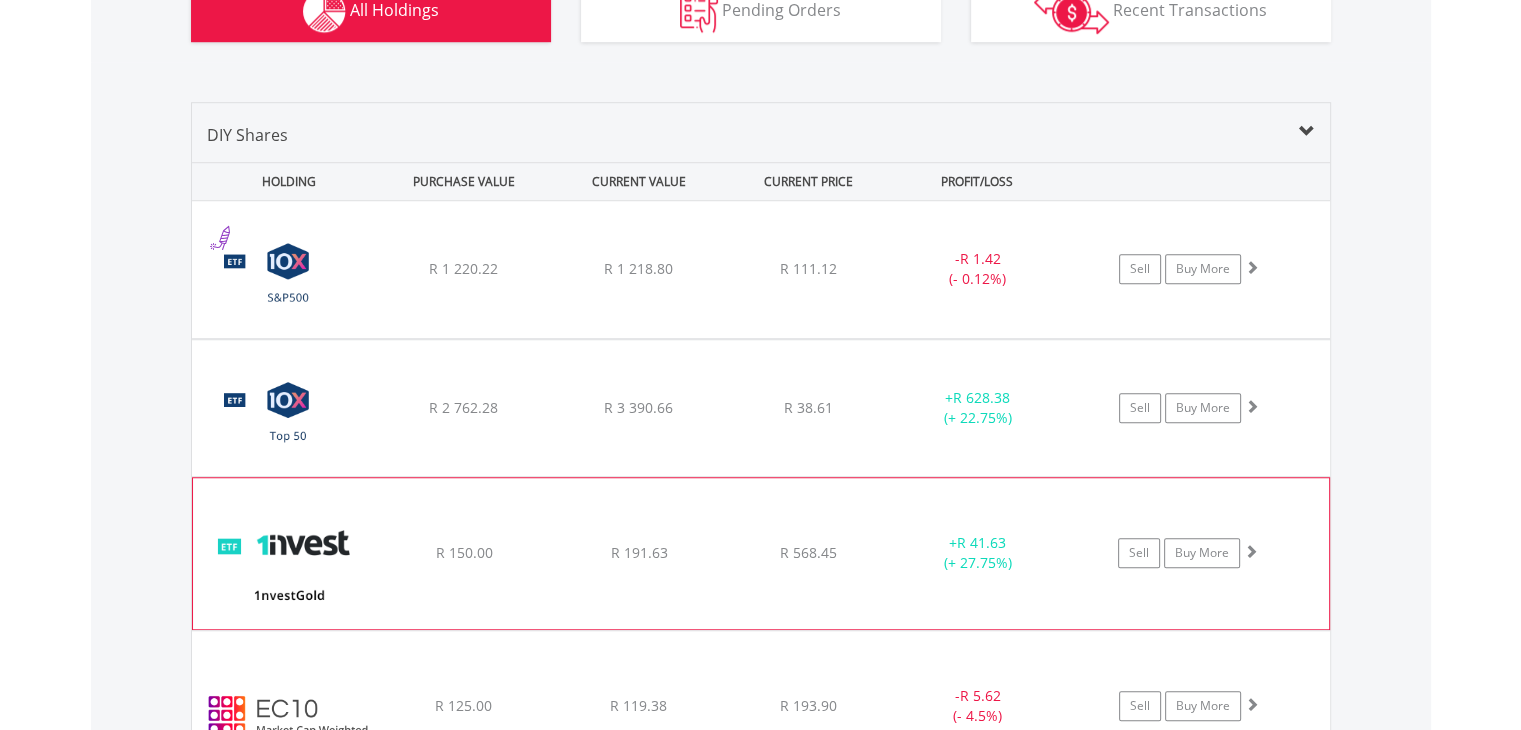 click on "﻿
1nvestGold ETF
R 150.00
R 191.63
R 568.45
+  R 41.63 (+ 27.75%)
Sell
Buy More" at bounding box center (761, 269) 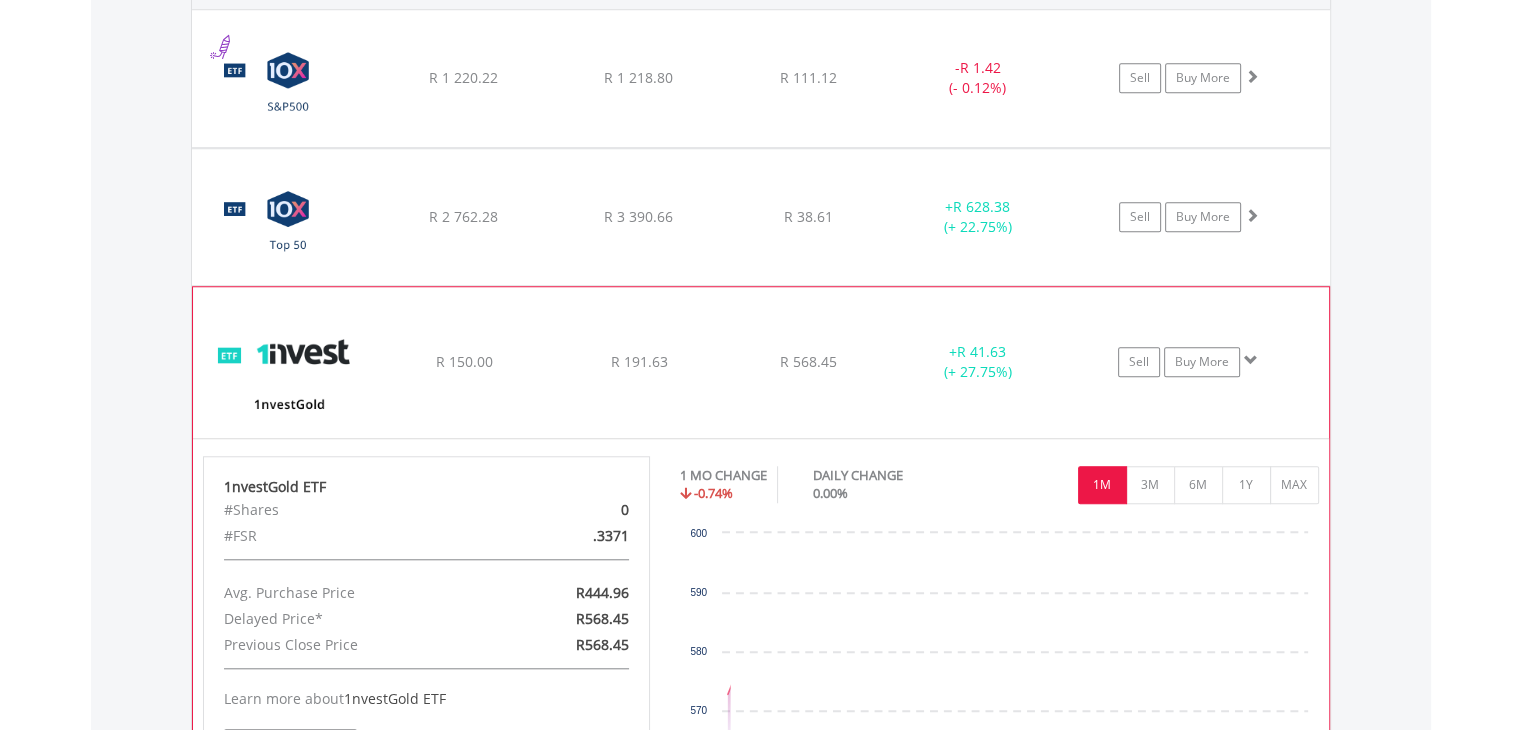 scroll, scrollTop: 1661, scrollLeft: 0, axis: vertical 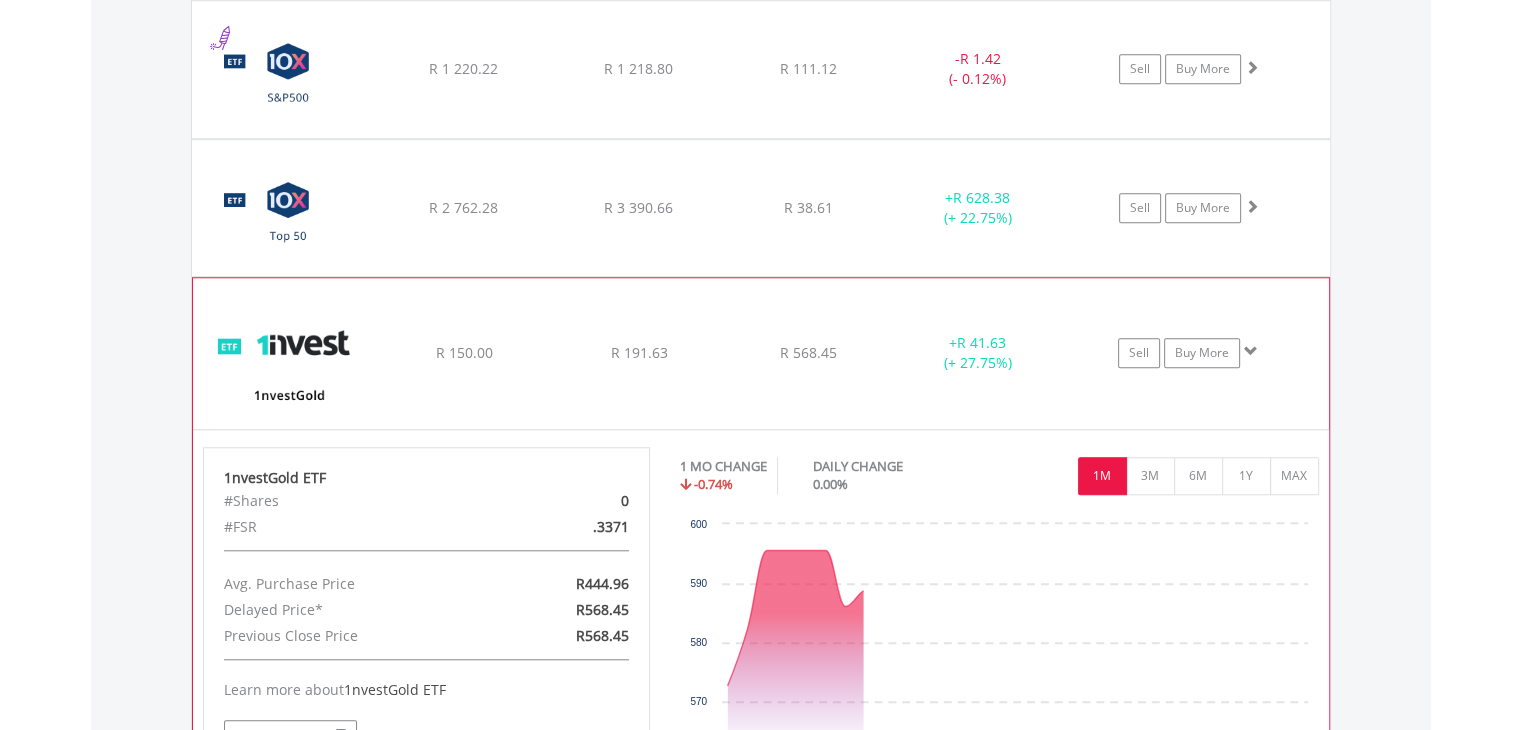 click on "﻿
1nvestGold ETF
R 150.00
R 191.63
R 568.45
+  R 41.63 (+ 27.75%)
Sell
Buy More" at bounding box center [761, 69] 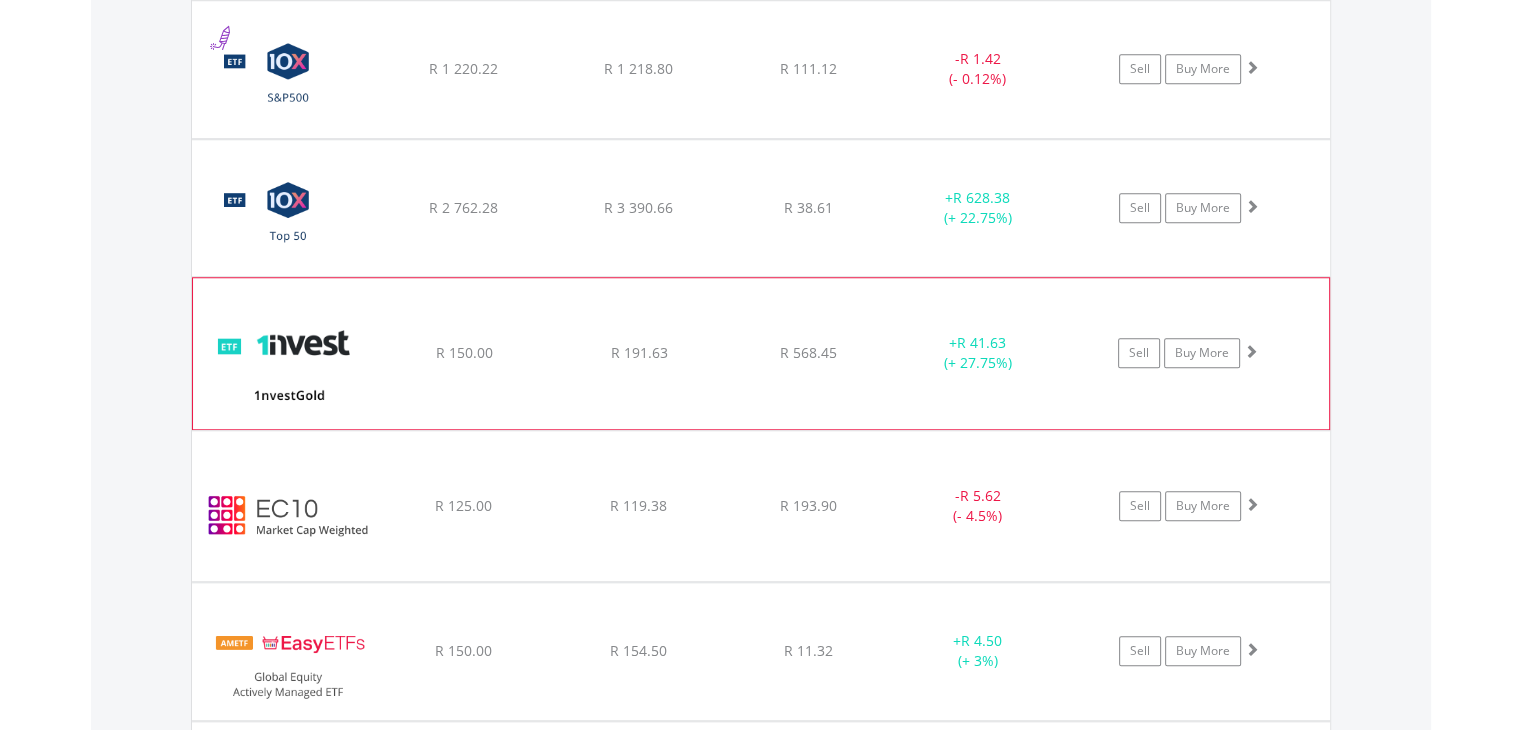 click on "﻿
1nvestGold ETF
R 150.00
R 191.63
R 568.45
+  R 41.63 (+ 27.75%)
Sell
Buy More" at bounding box center [761, 69] 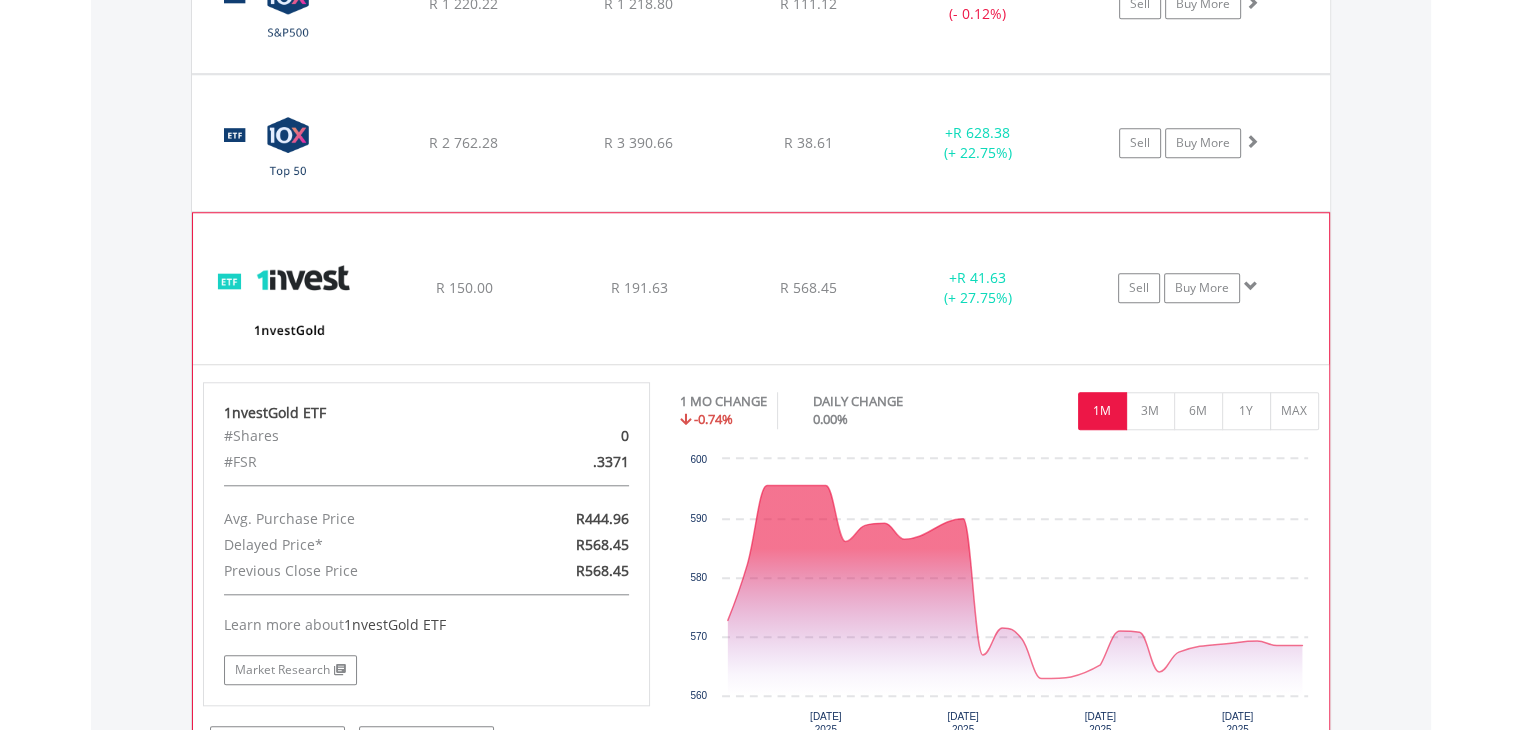 scroll, scrollTop: 1761, scrollLeft: 0, axis: vertical 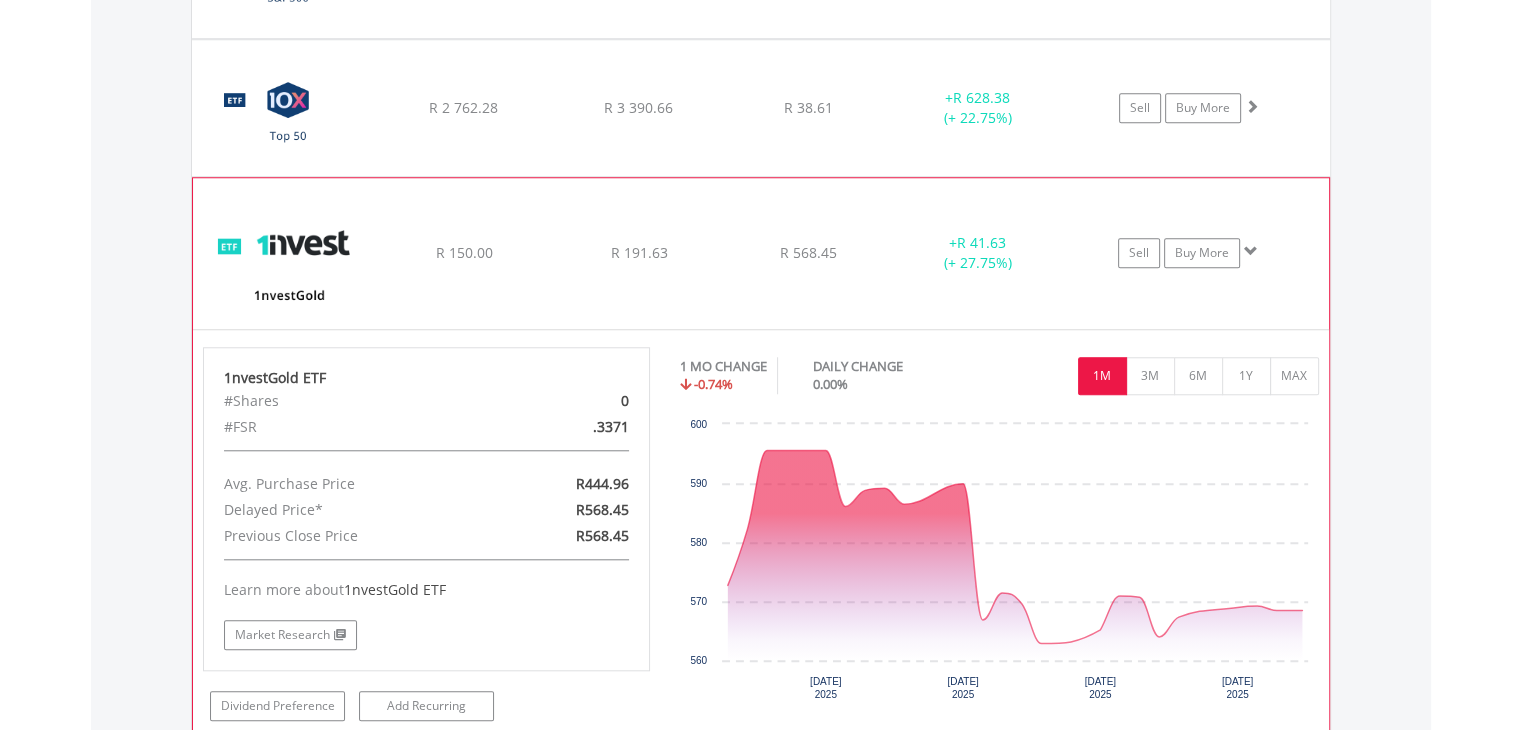 click on "R 568.45" at bounding box center (808, -31) 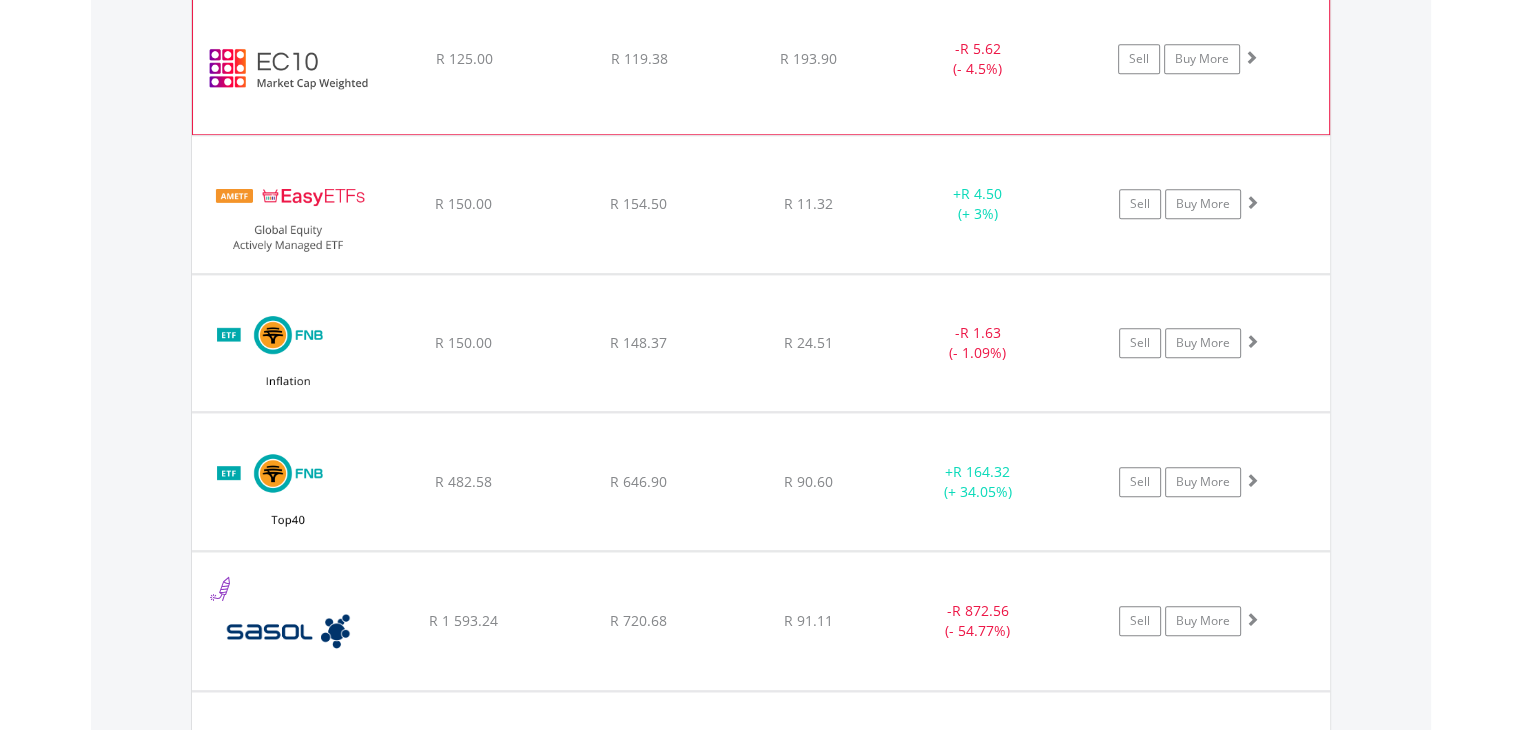 scroll, scrollTop: 2061, scrollLeft: 0, axis: vertical 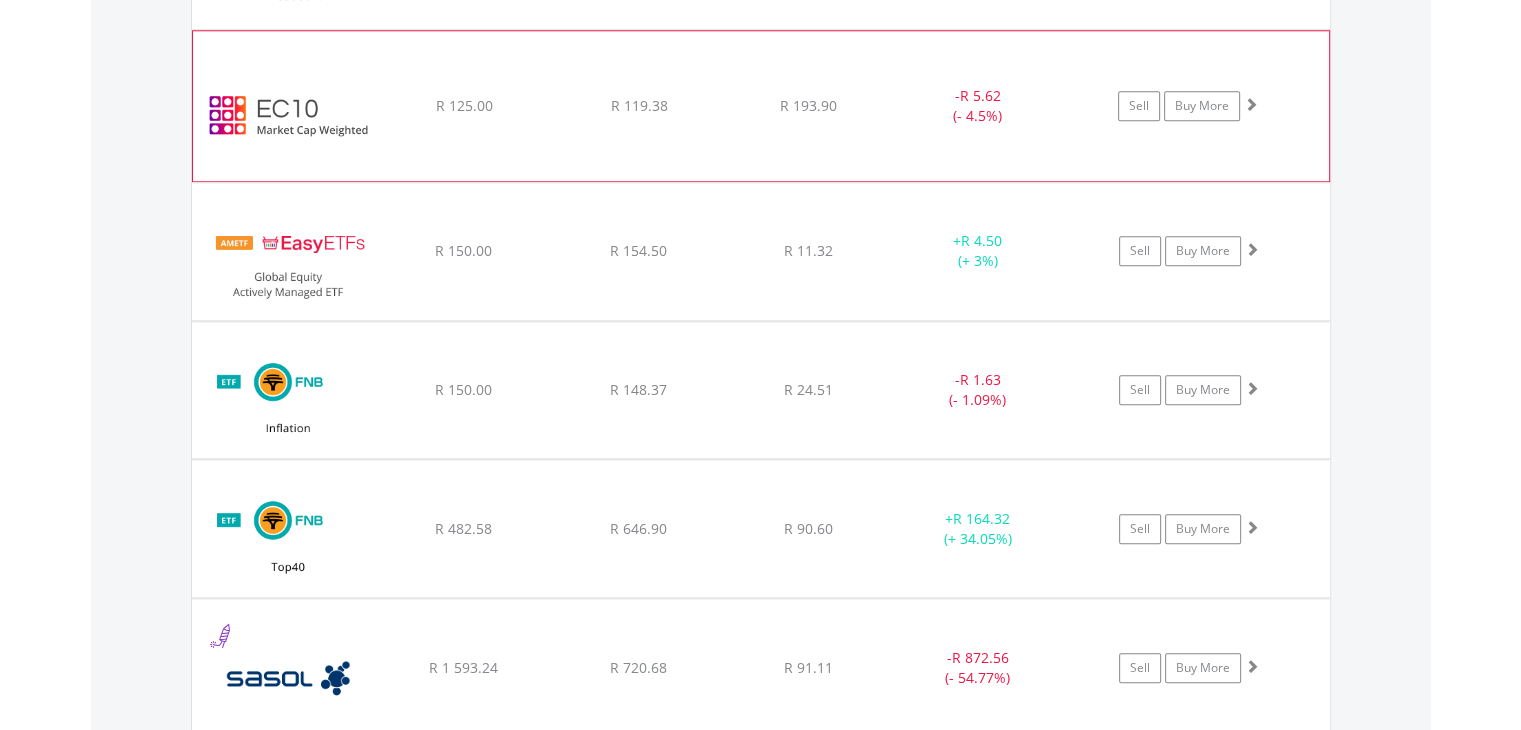 click on "﻿
EasyCrypto 10
R 125.00
R 119.38
R 193.90
-  R 5.62 (- 4.5%)
Sell
Buy More" at bounding box center [761, -331] 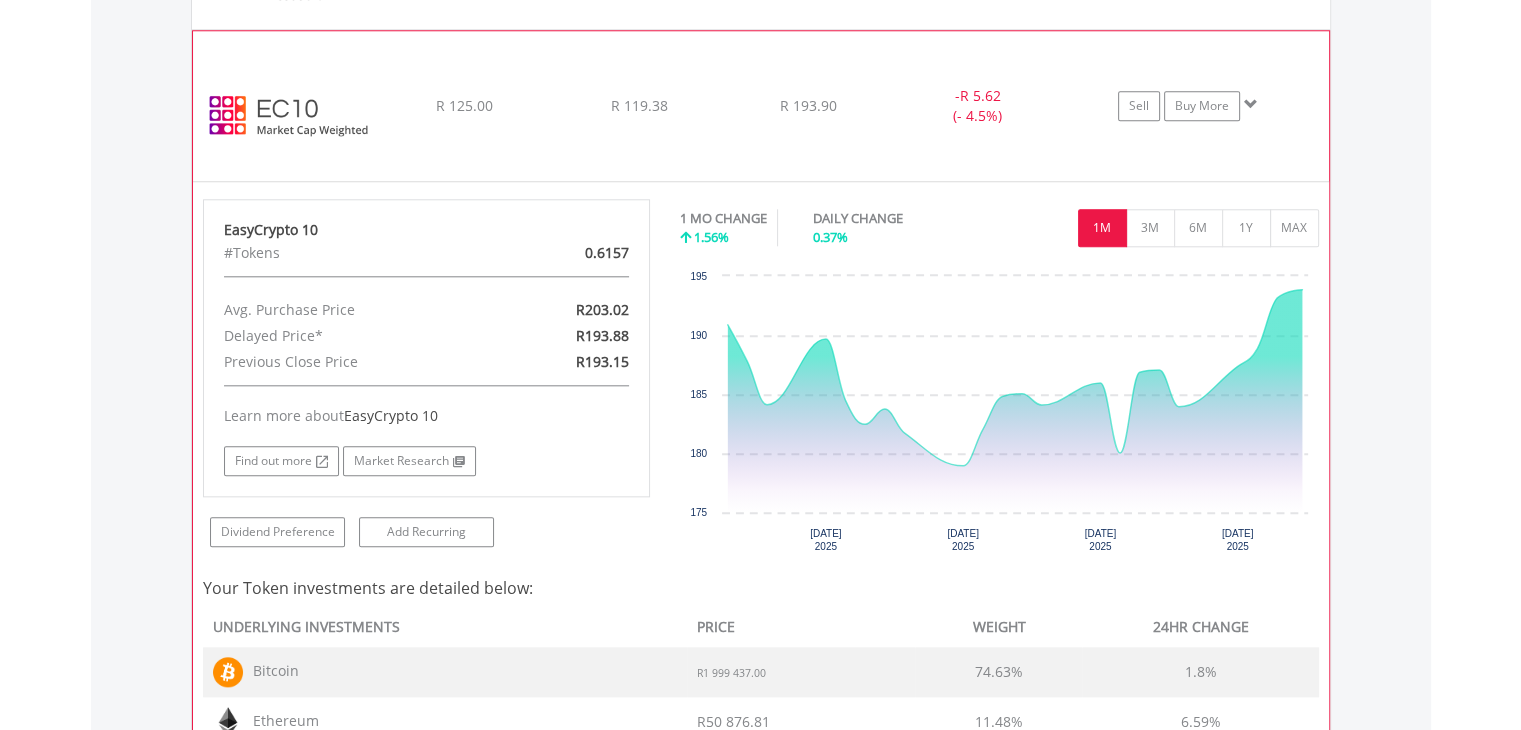 click on "-  R 5.62 (- 4.5%)" at bounding box center (978, -331) 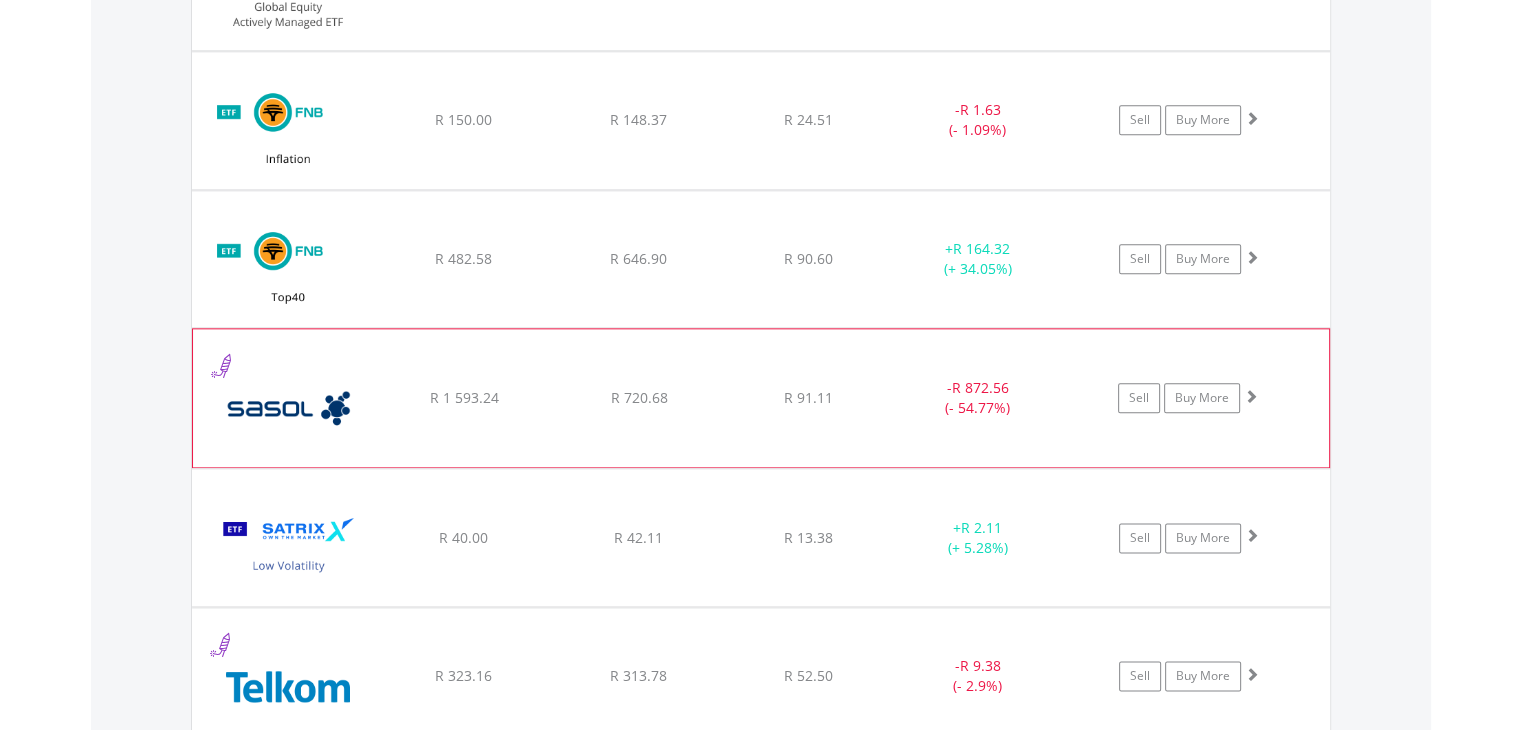 scroll, scrollTop: 2361, scrollLeft: 0, axis: vertical 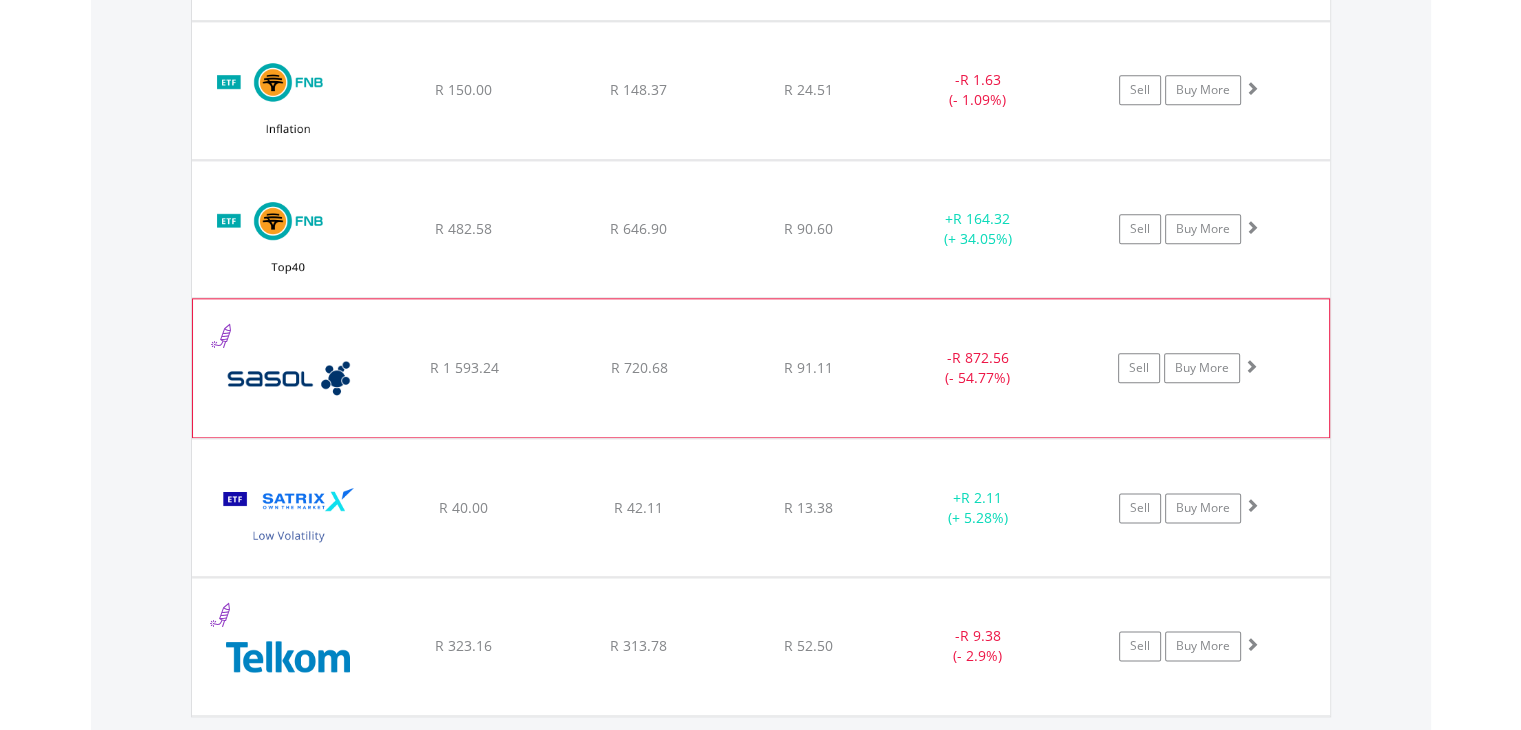 click on "﻿
Sasol Limited
R 1 593.24
R 720.68
R 91.11
-  R 872.56 (- 54.77%)
Sell
Buy More" at bounding box center [761, -631] 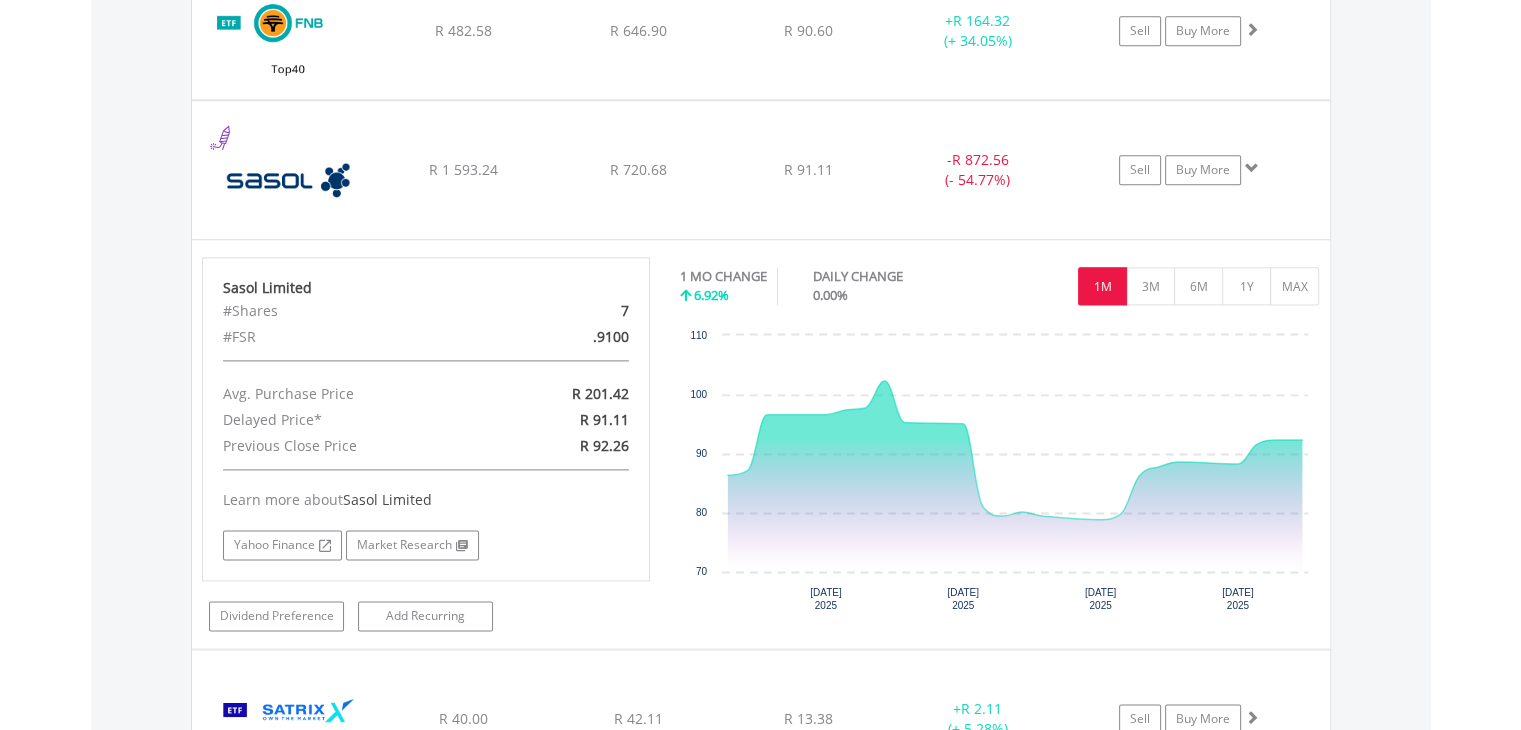scroll, scrollTop: 2561, scrollLeft: 0, axis: vertical 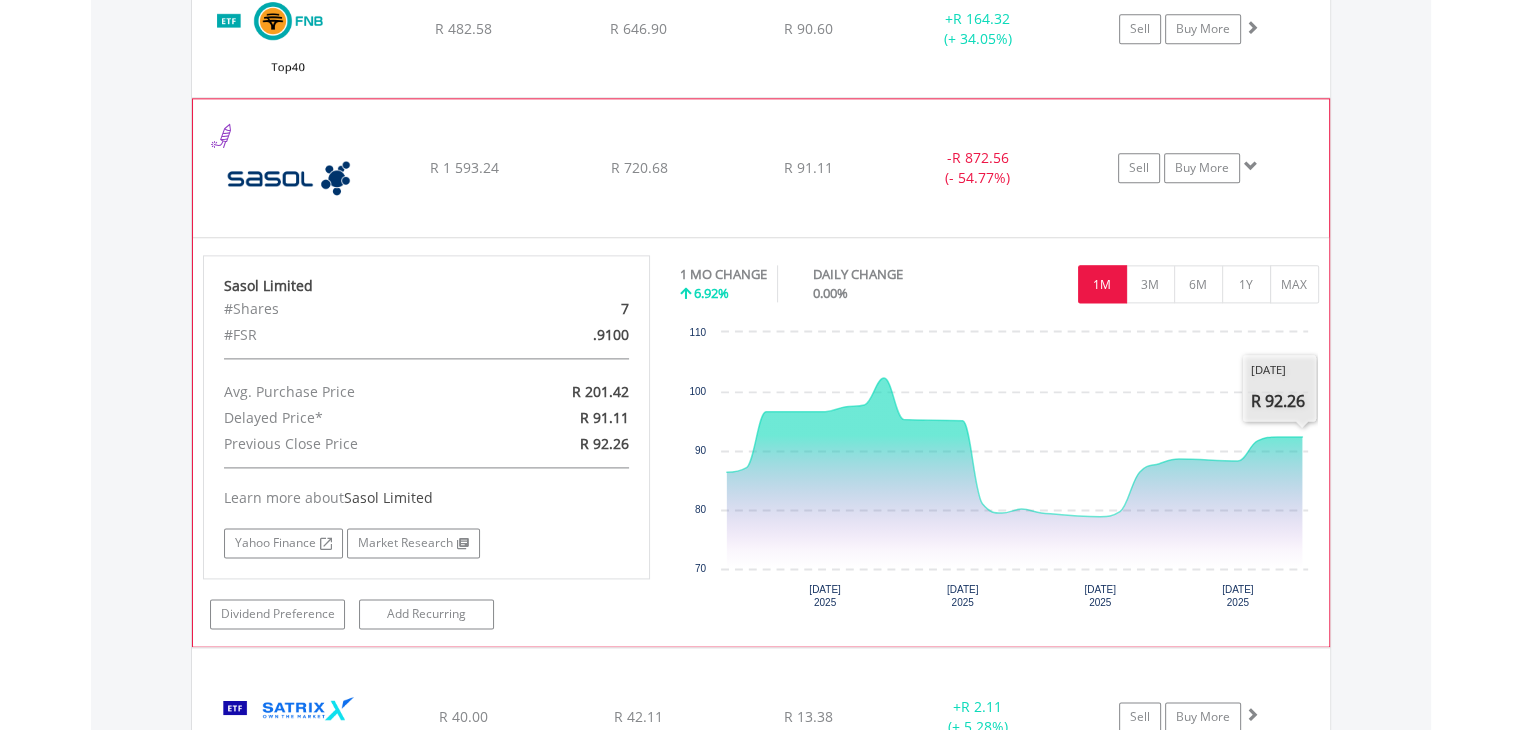 click on "R 91.11" at bounding box center (808, -832) 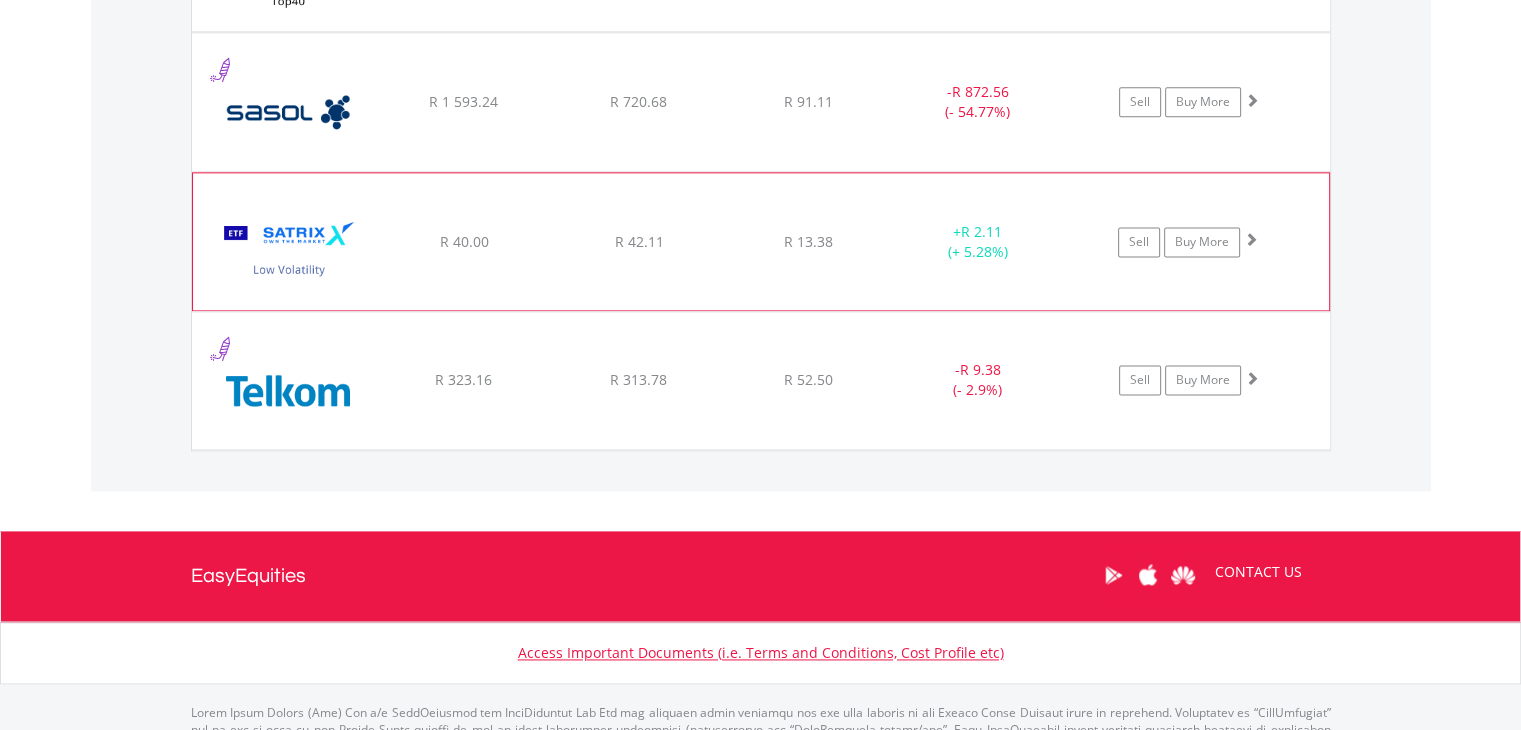 scroll, scrollTop: 2661, scrollLeft: 0, axis: vertical 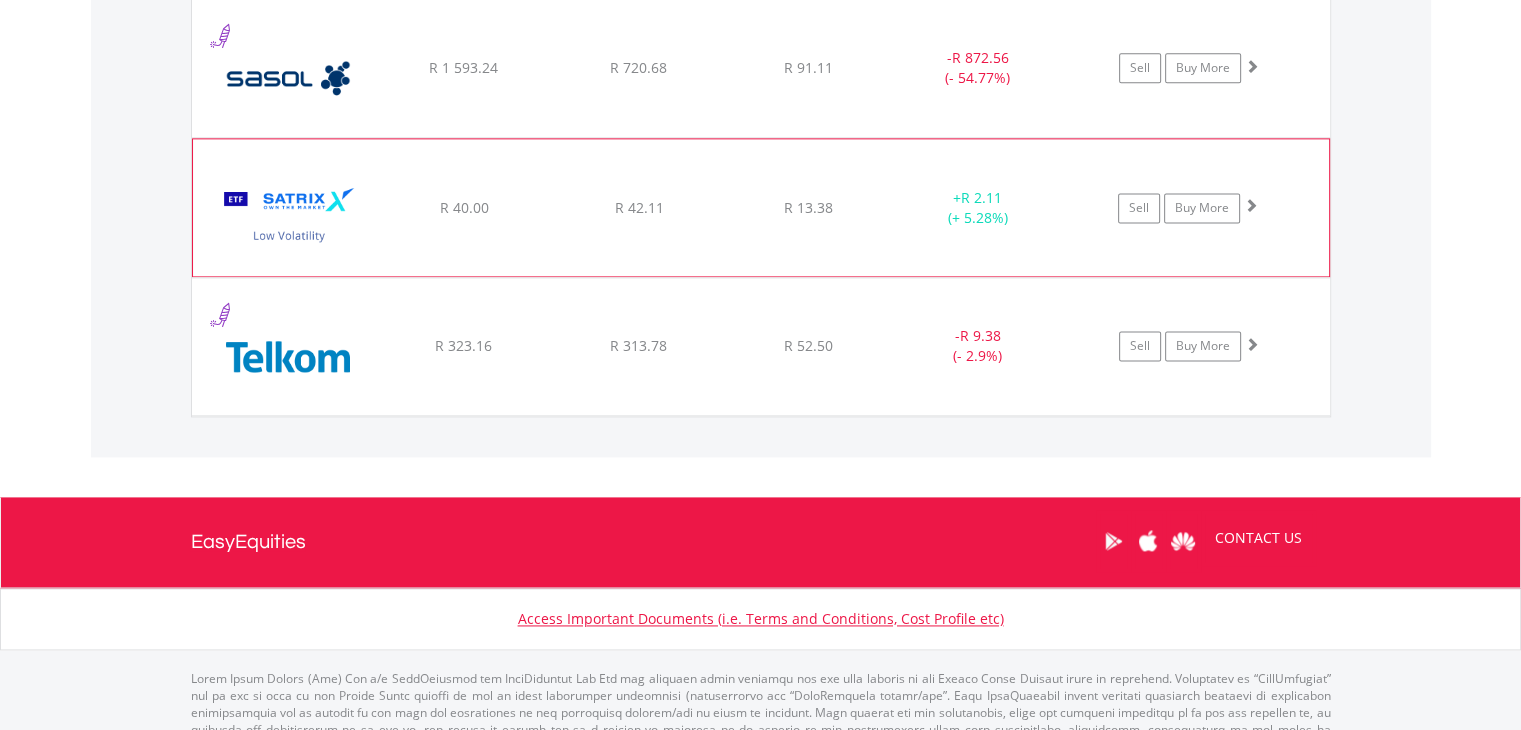 click on "﻿
Satrix Low Volatility ETF
R 40.00
R 42.11
R 13.38
+  R 2.11 (+ 5.28%)
Sell
Buy More" at bounding box center [761, -931] 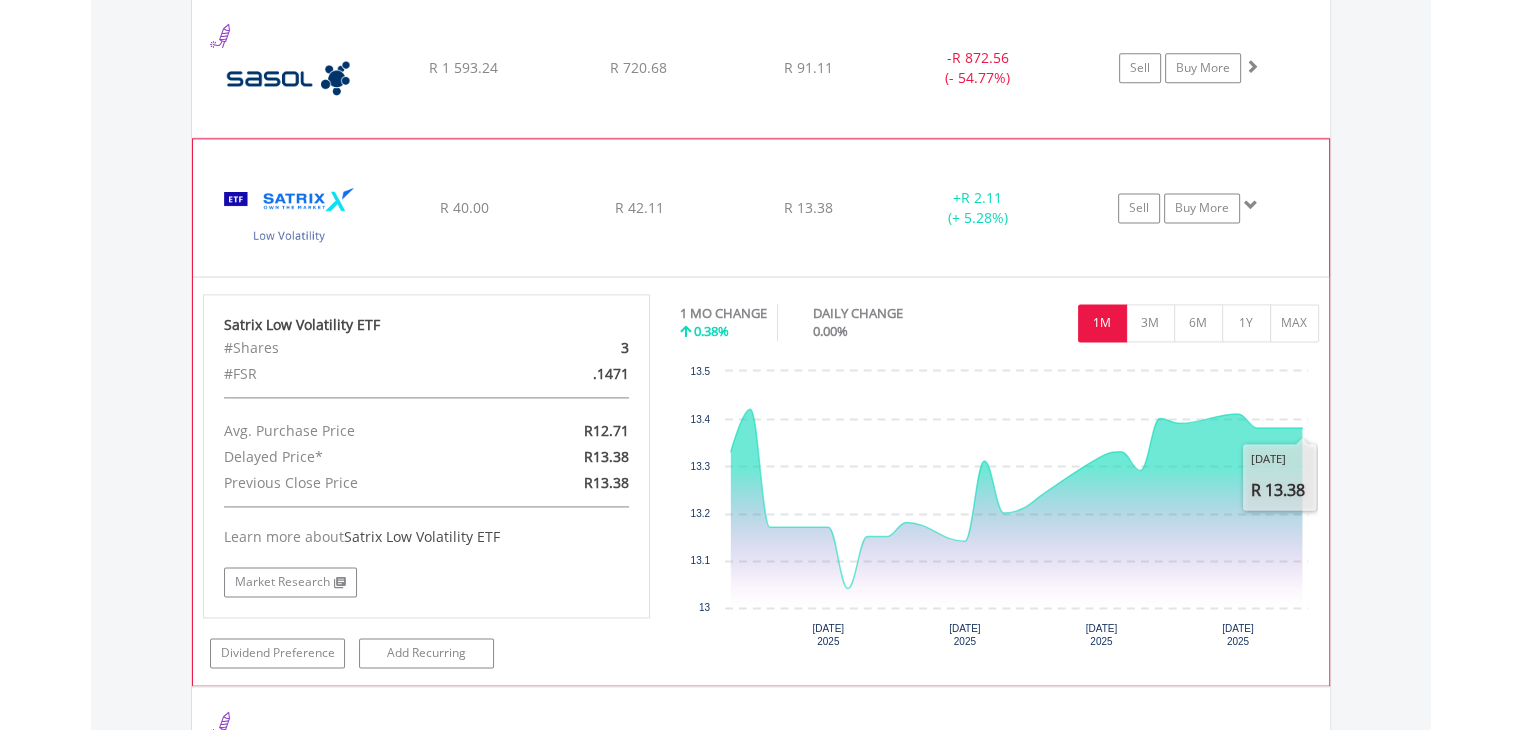click on "﻿
Satrix Low Volatility ETF
R 40.00
R 42.11
R 13.38
+  R 2.11 (+ 5.28%)
Sell
Buy More" at bounding box center (761, -931) 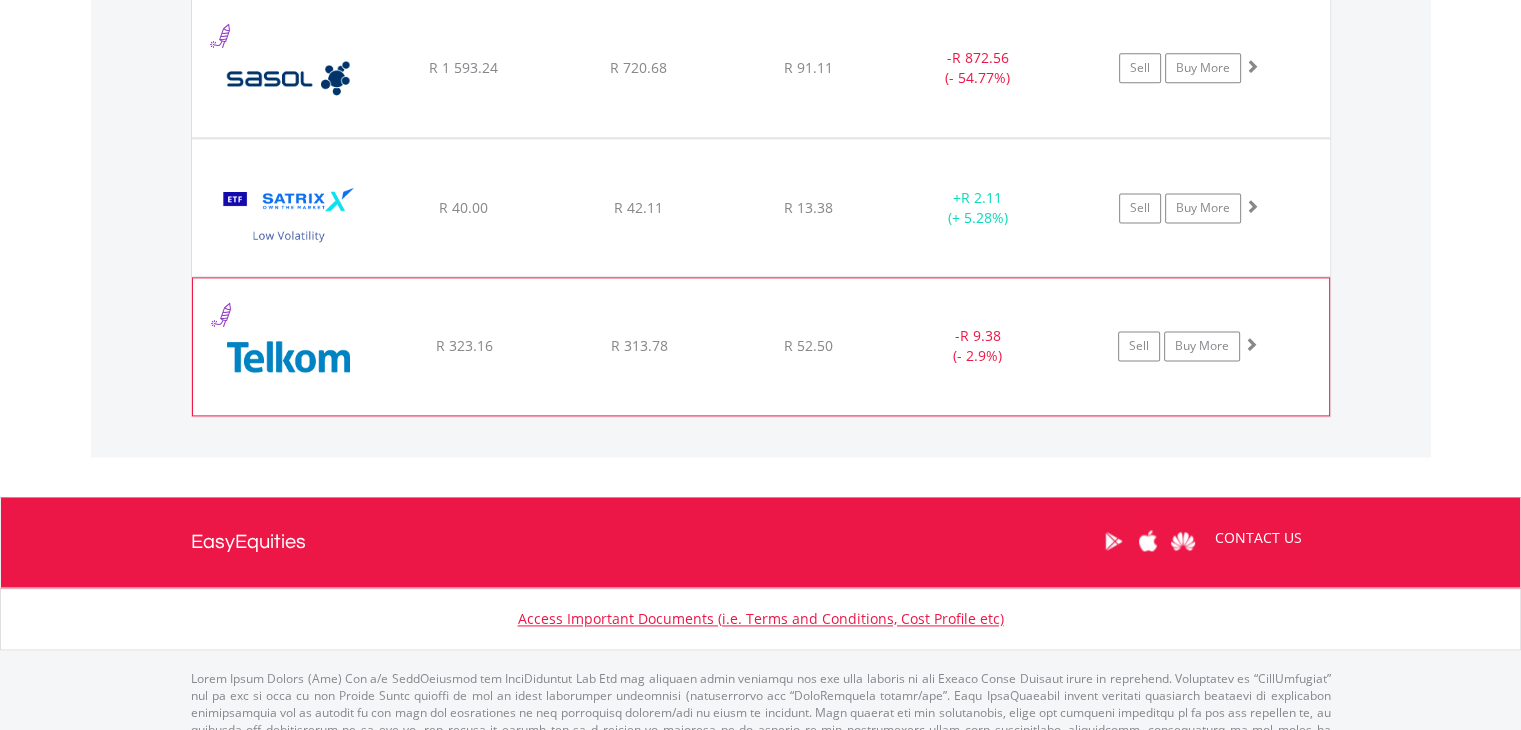 click on "R 52.50" at bounding box center (808, -931) 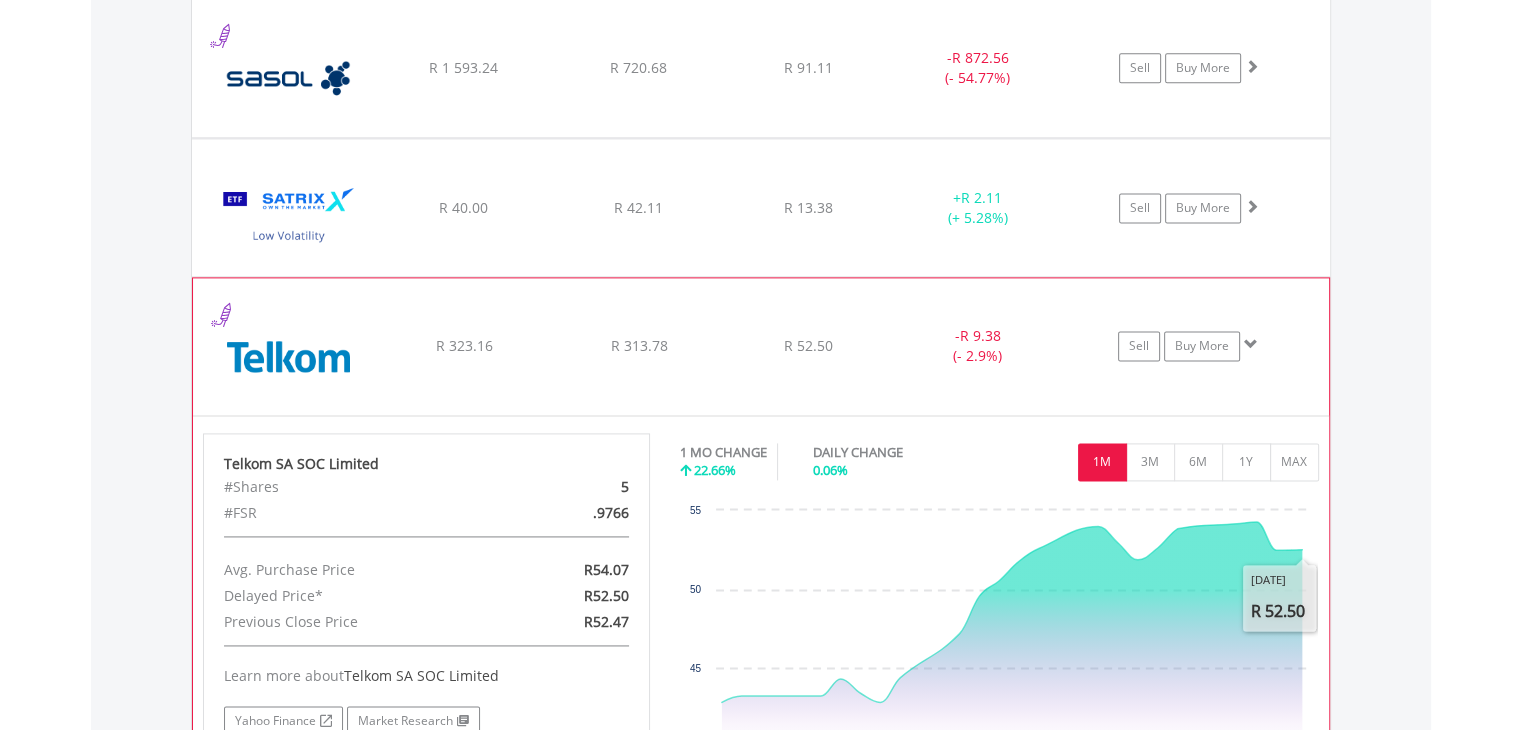 click on "﻿
Telkom SA SOC Limited
R 323.16
R 313.78
R 52.50
-  R 9.38 (- 2.9%)
Sell
Buy More" at bounding box center (761, -931) 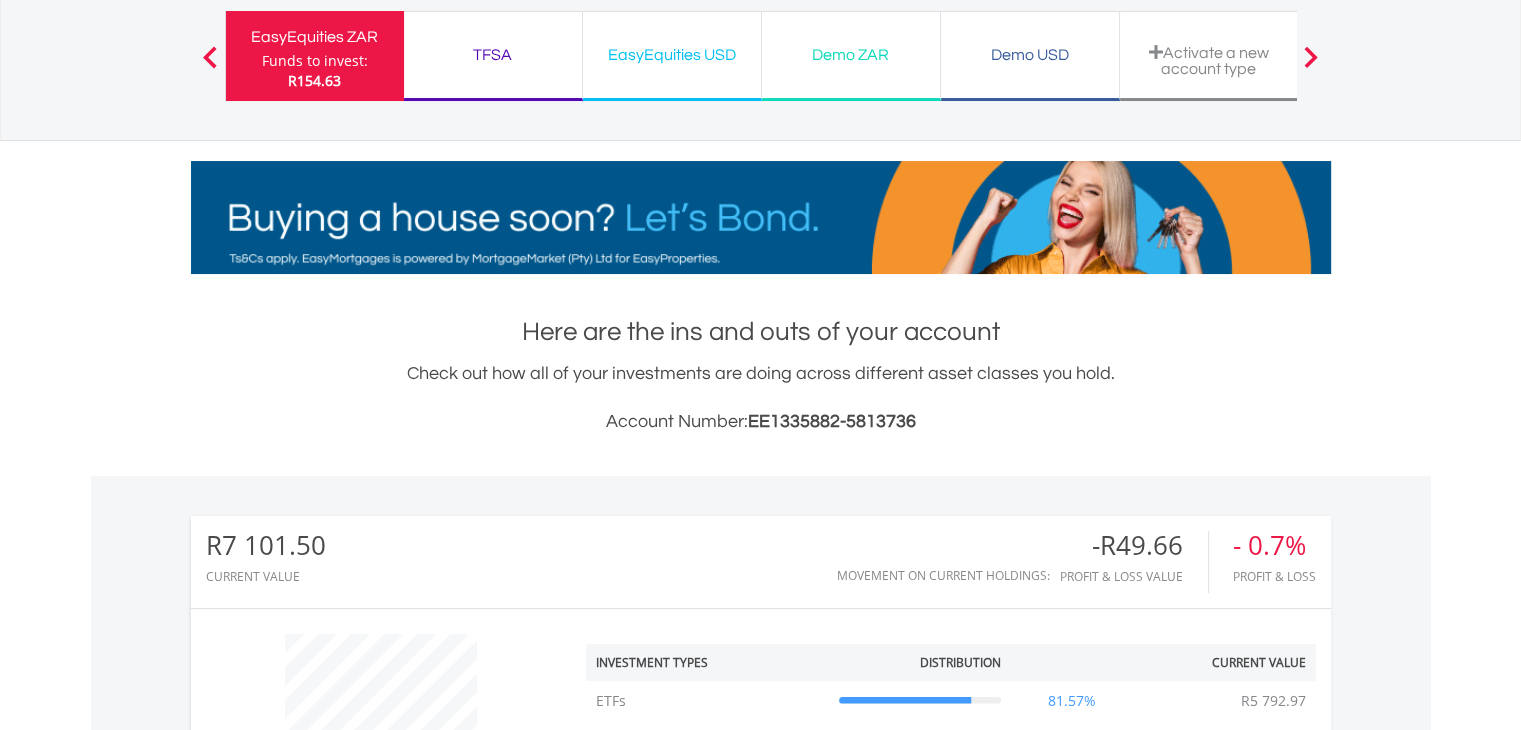 scroll, scrollTop: 0, scrollLeft: 0, axis: both 